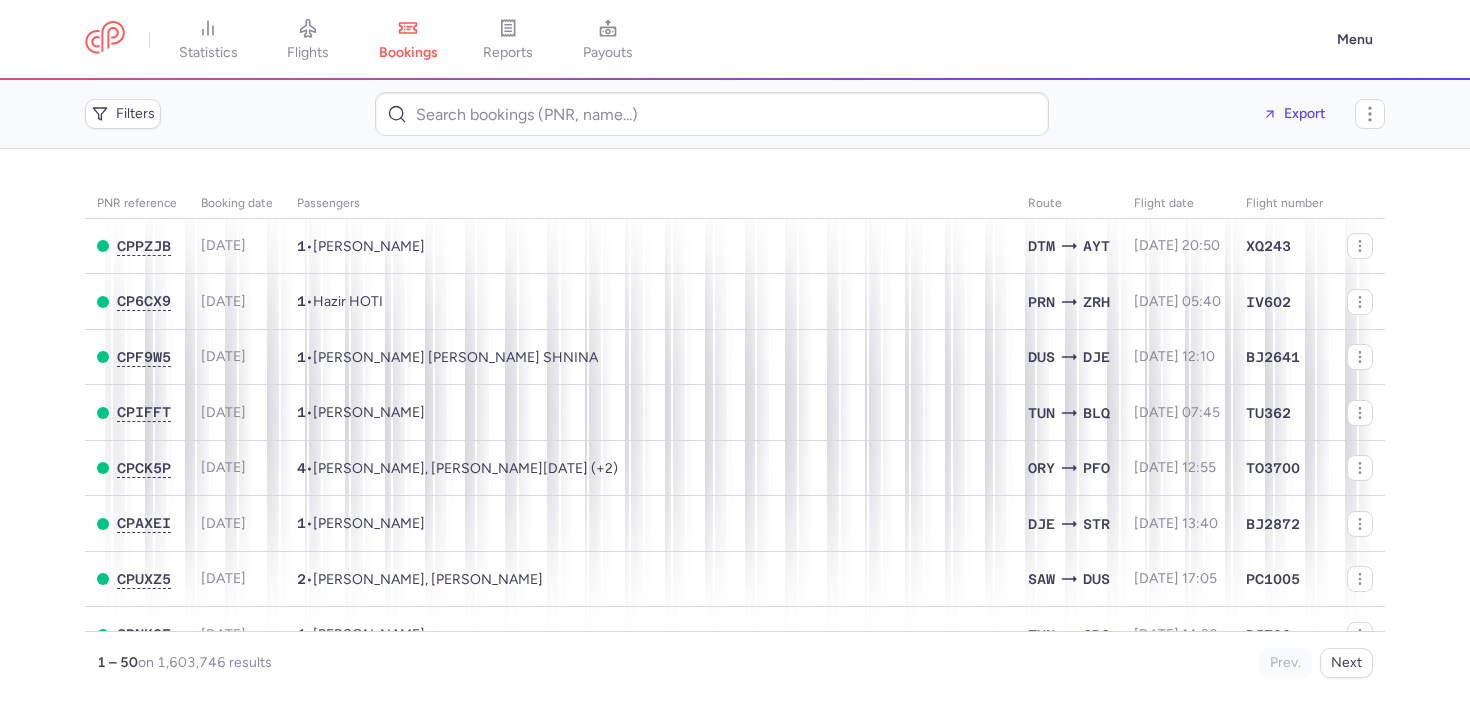 scroll, scrollTop: 0, scrollLeft: 0, axis: both 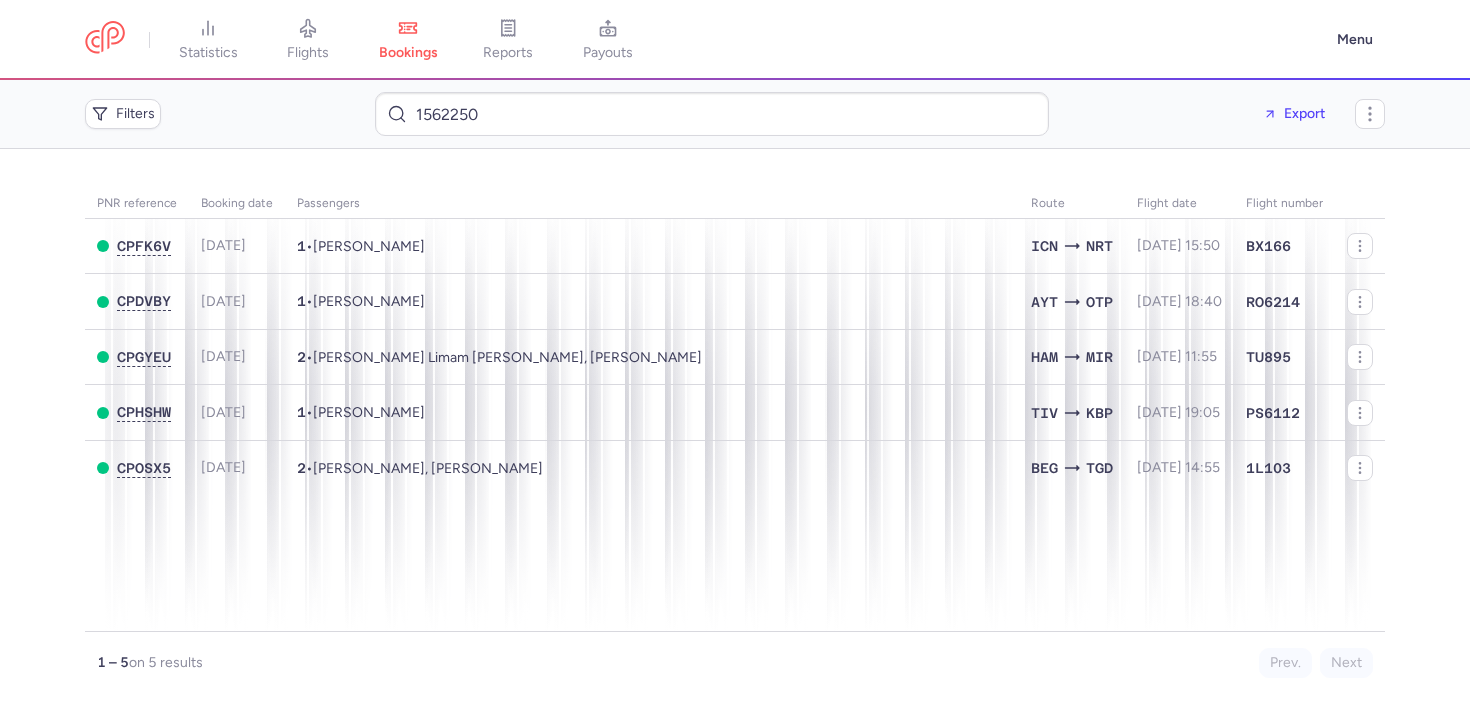 type on "1562250" 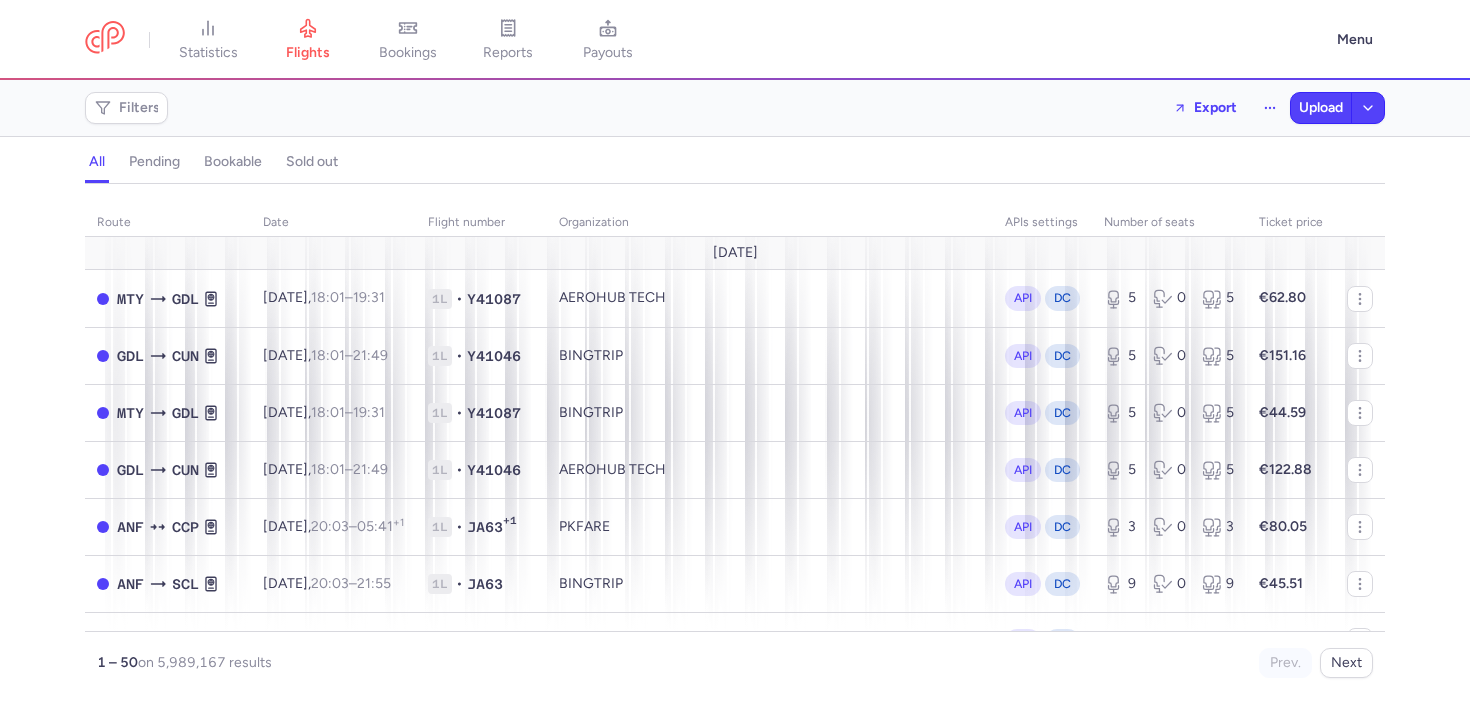 scroll, scrollTop: 0, scrollLeft: 0, axis: both 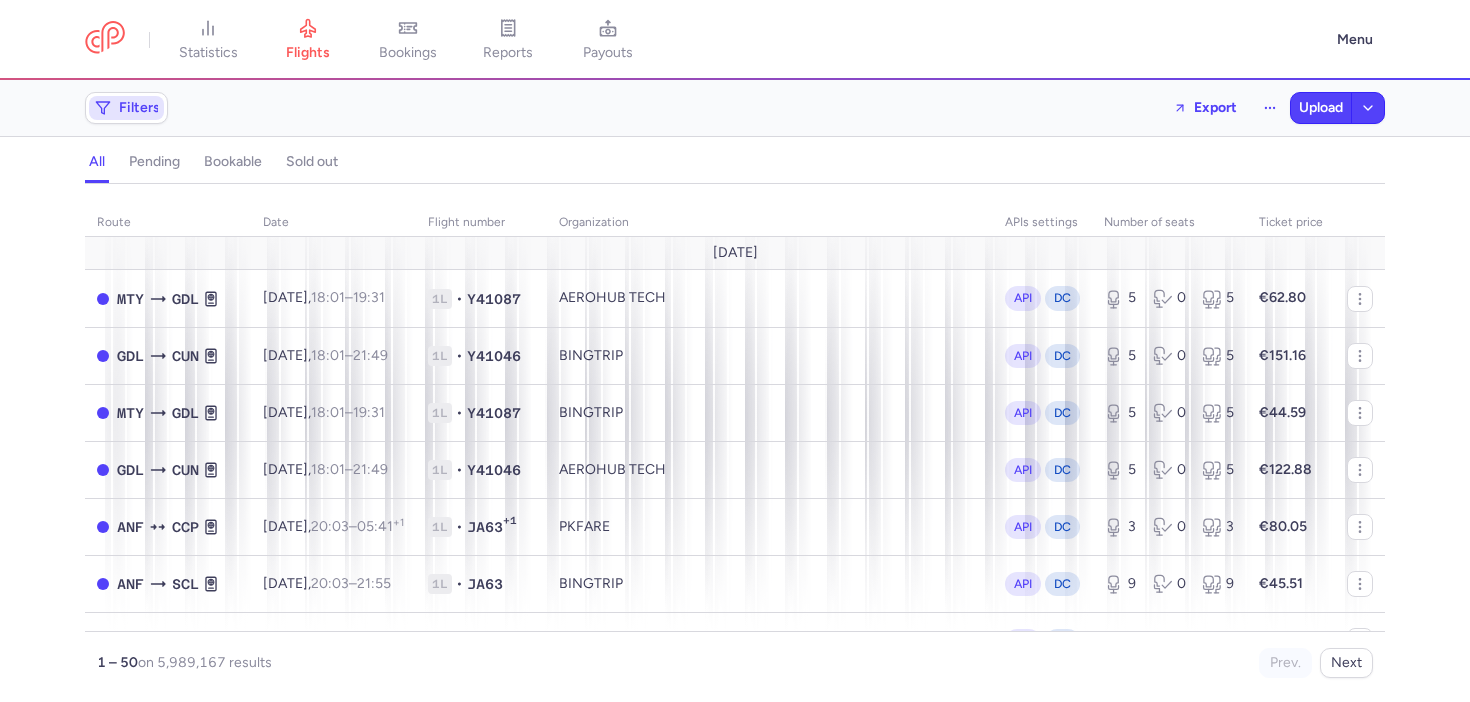 drag, startPoint x: 96, startPoint y: 82, endPoint x: 118, endPoint y: 94, distance: 25.059929 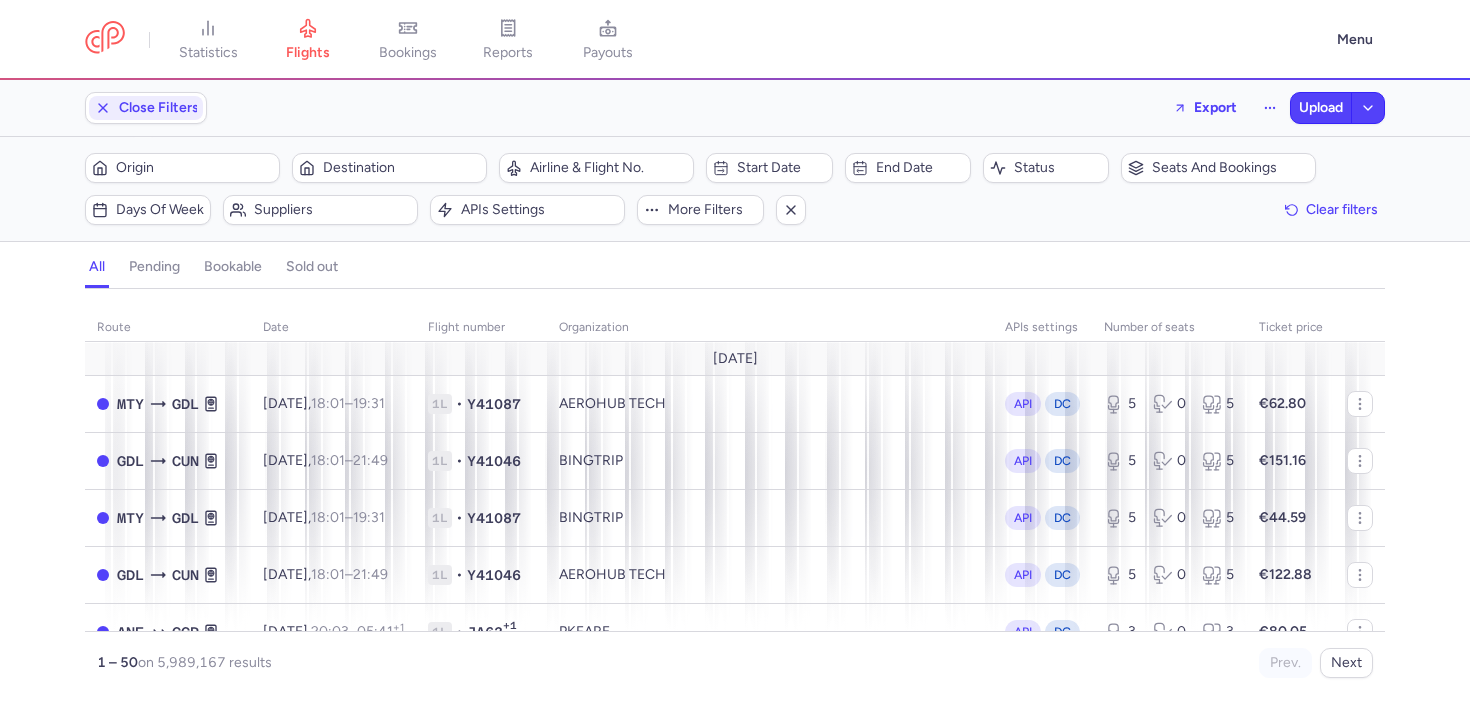 scroll, scrollTop: 0, scrollLeft: 0, axis: both 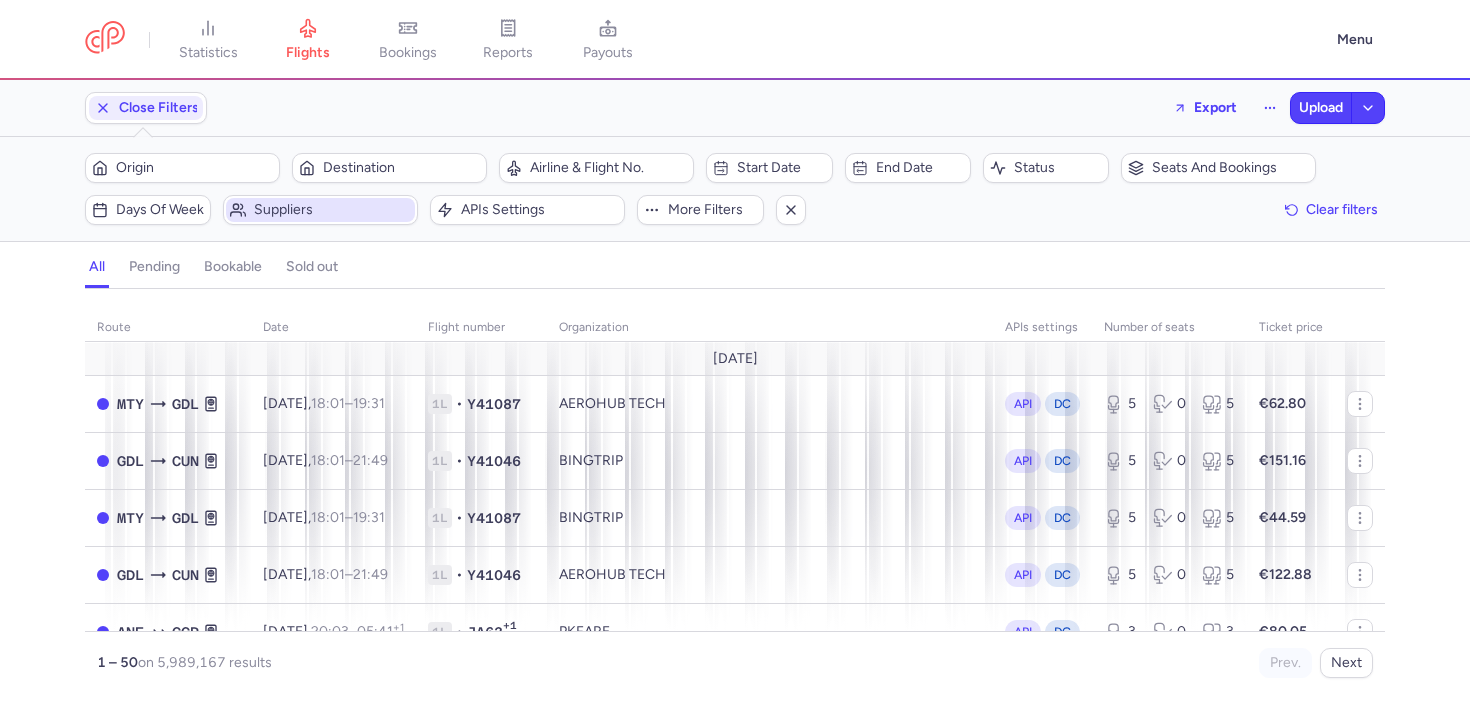 click on "Suppliers" at bounding box center (332, 210) 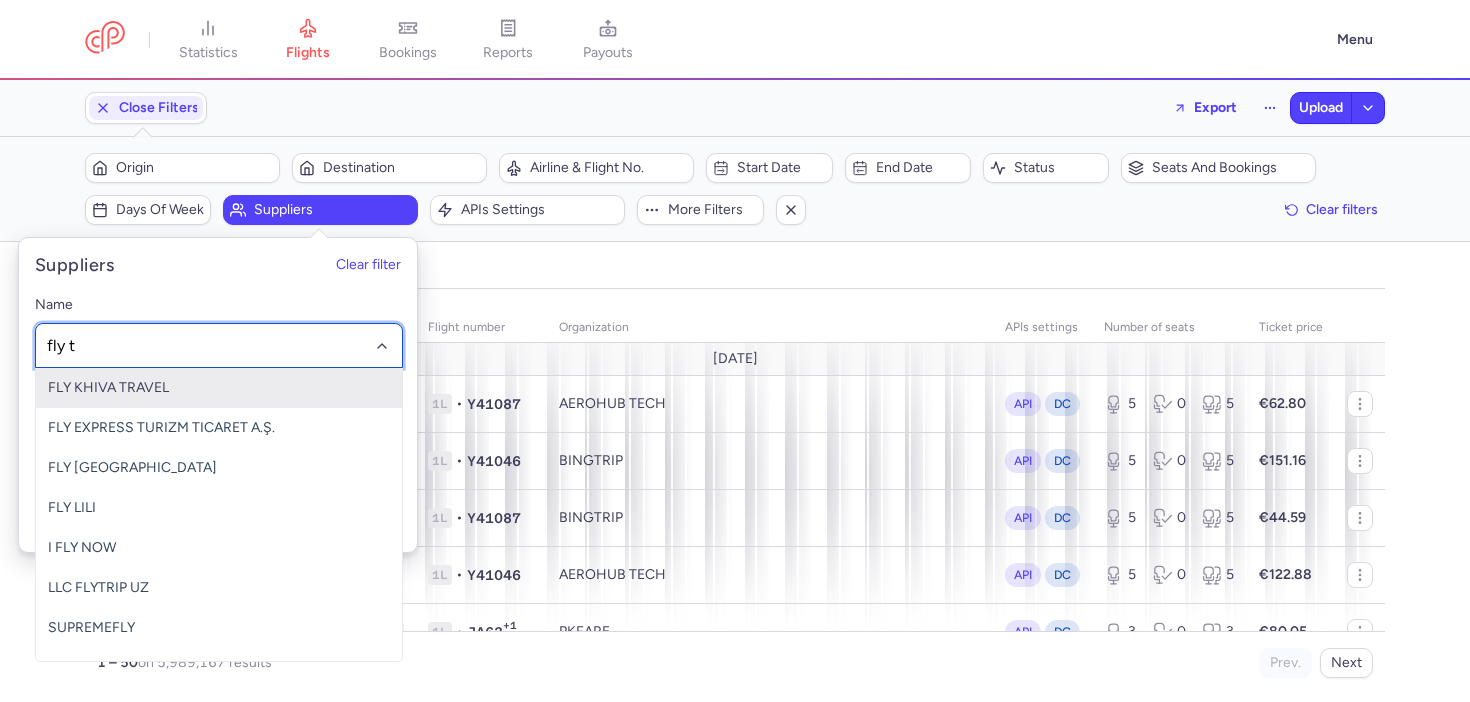type on "fly ti" 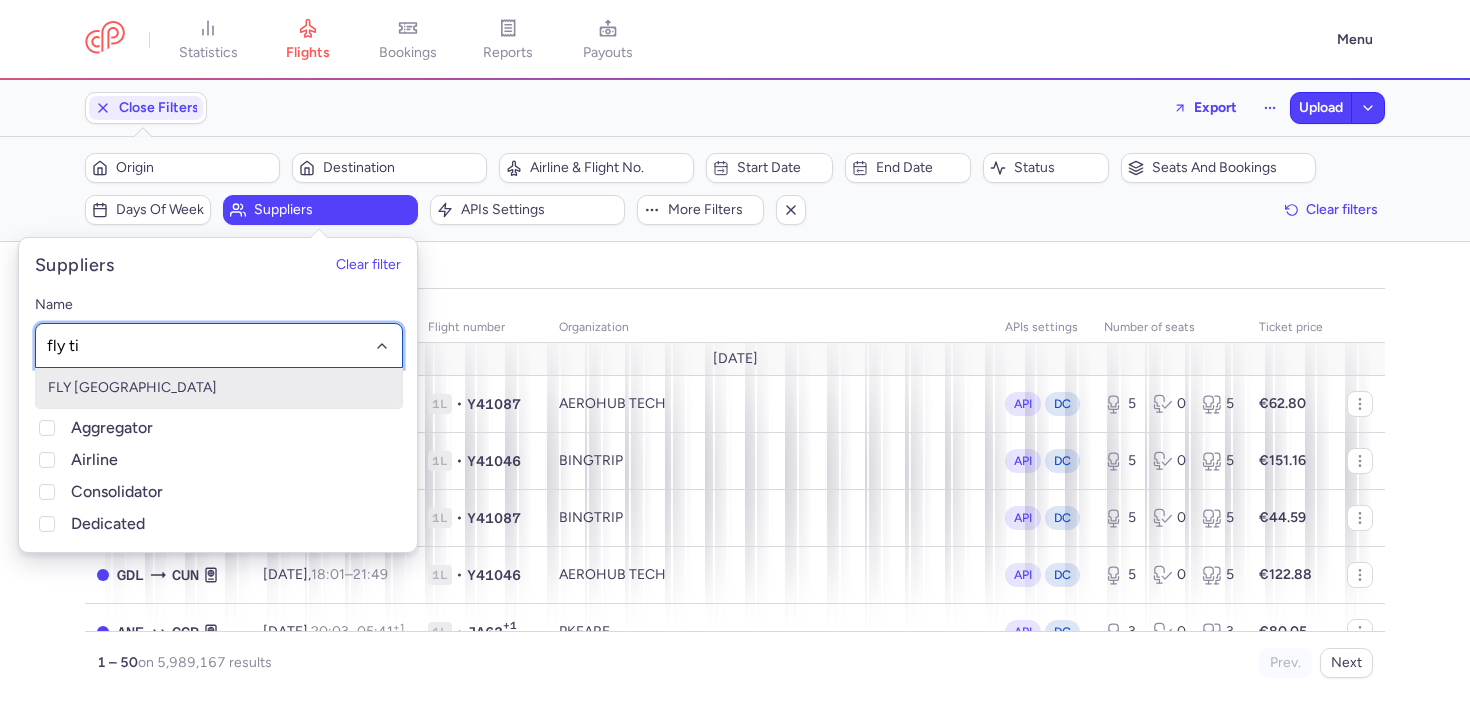 click on "FLY [GEOGRAPHIC_DATA]" at bounding box center (219, 388) 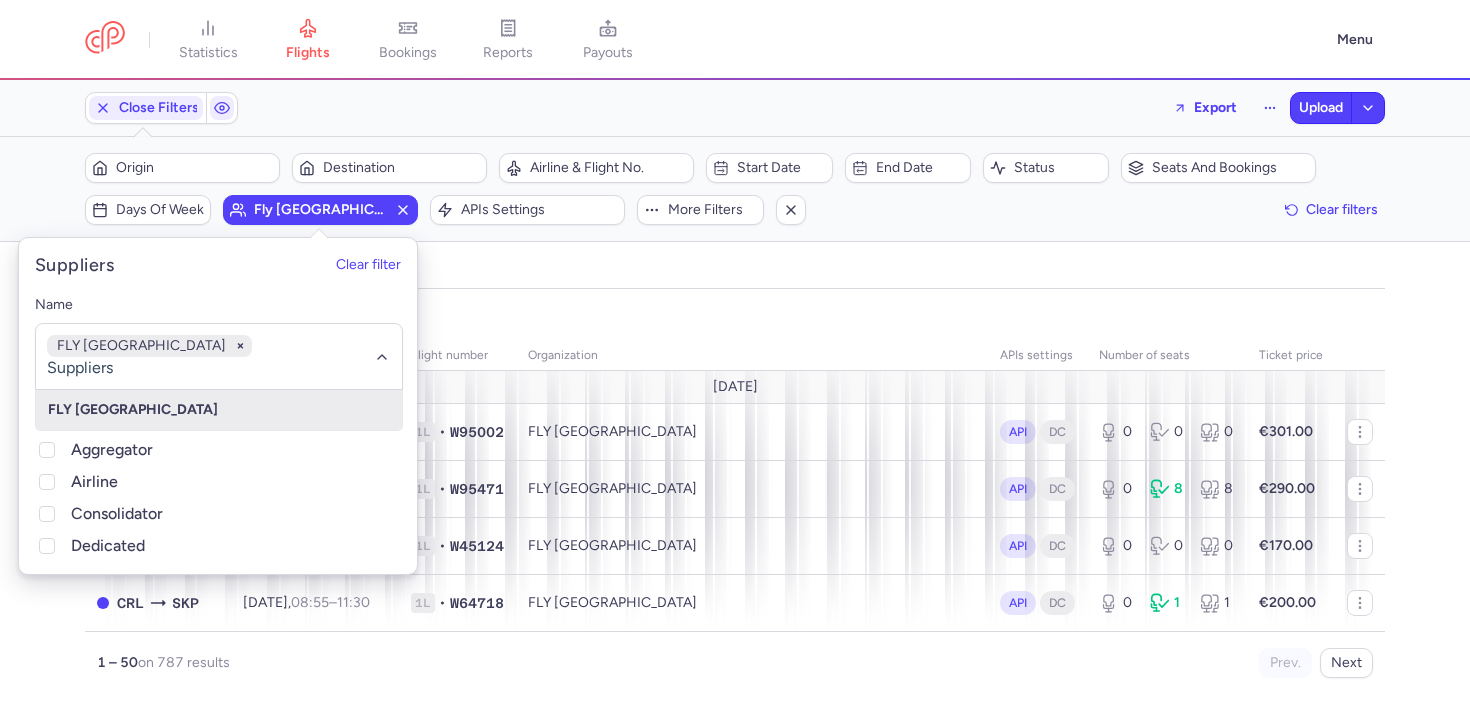 click on "organizations names: FLY [GEOGRAPHIC_DATA] route date Flight number organization APIs settings number of seats Ticket price [DATE]  LTN  TIA [DATE]  06:05  –  10:10  +0 1L • W95002 FLY TIRANA API DC 0 0 0 €301.00  LTN  PRN [DATE]  06:20  –  10:35  +0 1L • W95471 FLY TIRANA API DC 0 8 8 €290.00  MLH  TIA [DATE]  07:55  –  10:00  +0 1L • W45124 FLY TIRANA API DC 0 0 0 €170.00  CRL  SKP [DATE]  08:55  –  11:30  +0 1L • W64718 FLY TIRANA API DC 0 1 1 €200.00  CRL  SKP [DATE]  08:55  –  11:30  +0 1L • W44718 FLY TIRANA API DC 0 0 0 €200.00  DTM  TIA [DATE]  09:05  –  11:30  +0 1L • W45102 FLY TIRANA API DC 0 0 0 €170.00  LTN  TIA [DATE]  08:05  –  12:10  +0 1L • W95008 FLY TIRANA API DC 0 0 0 €301.00  DTM  SKP [DATE]  09:20  –  11:50  +0 1L • W64722 FLY TIRANA API DC 0 0 0 €180.00  FMM  PRN [DATE]  09:30  –  11:30  +0 1L • W64790 FLY TIRANA API DC 0 0 0 €170.00  MXP  TGD [DATE]  13:50  –  15:35  +0 1L • API" at bounding box center (735, 501) 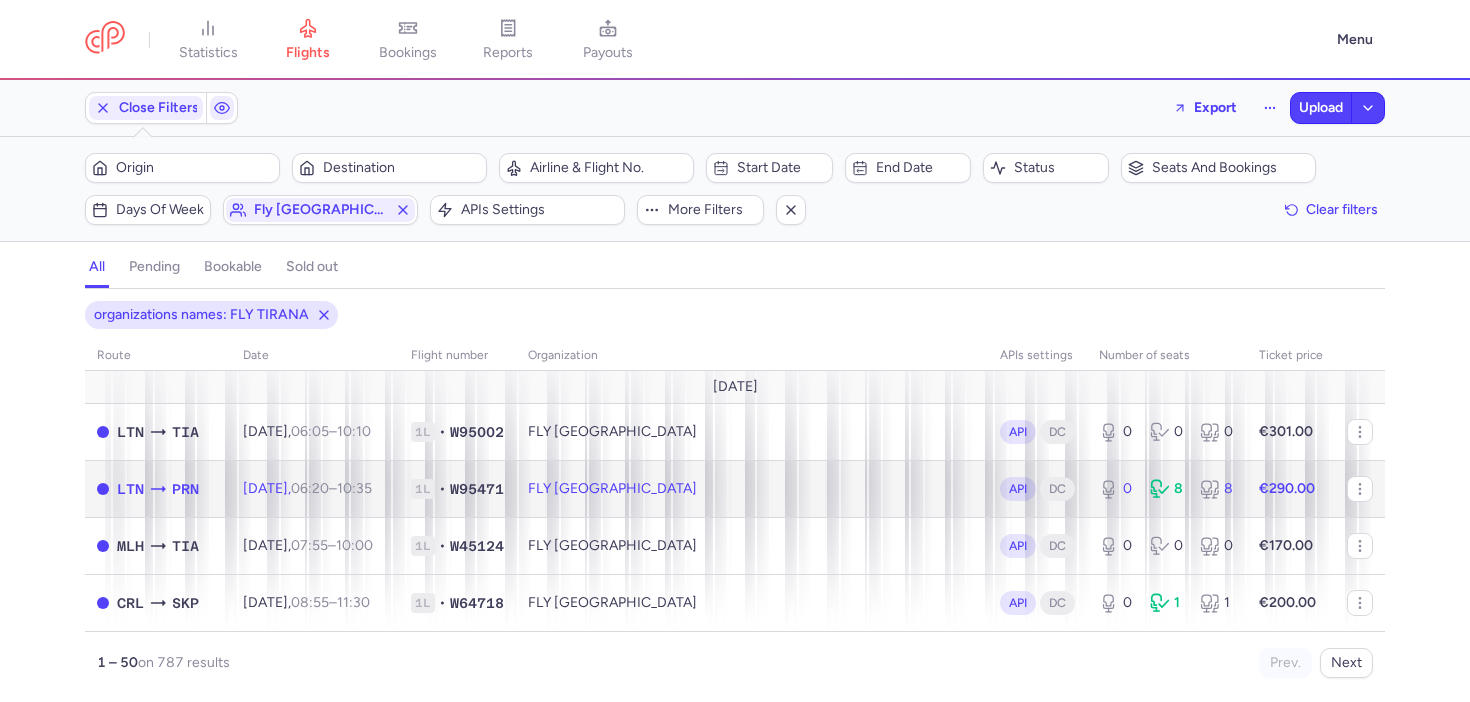 click on "[DATE]  06:20  –  10:35  +0" at bounding box center [315, 488] 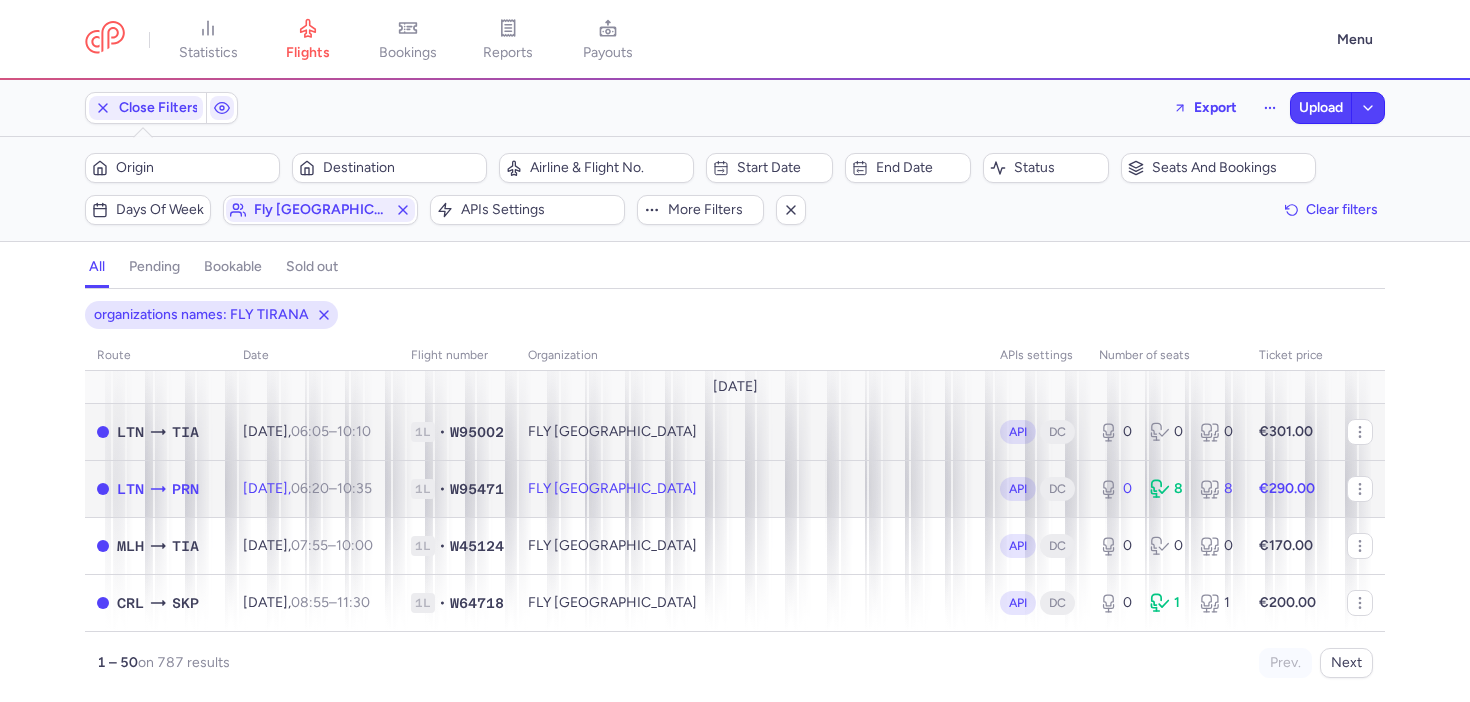 select on "days" 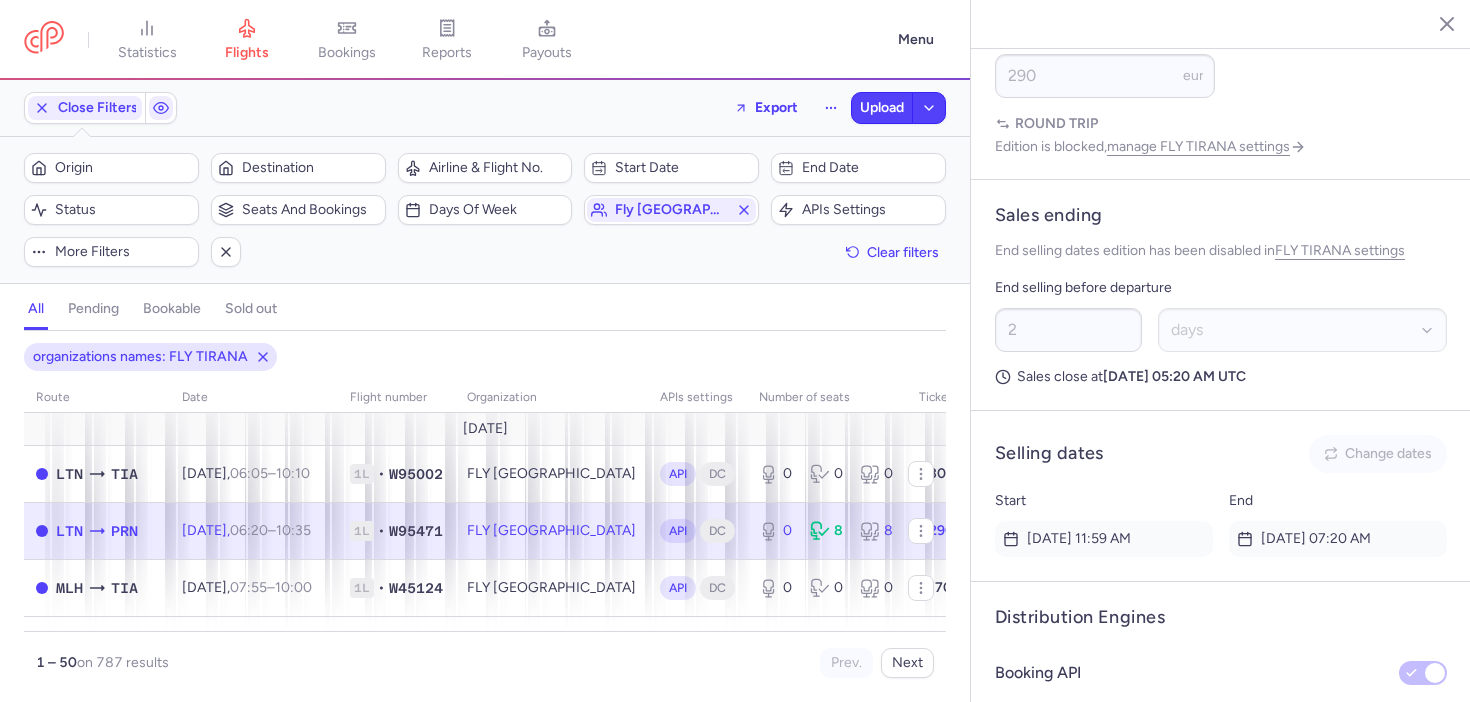 scroll, scrollTop: 735, scrollLeft: 0, axis: vertical 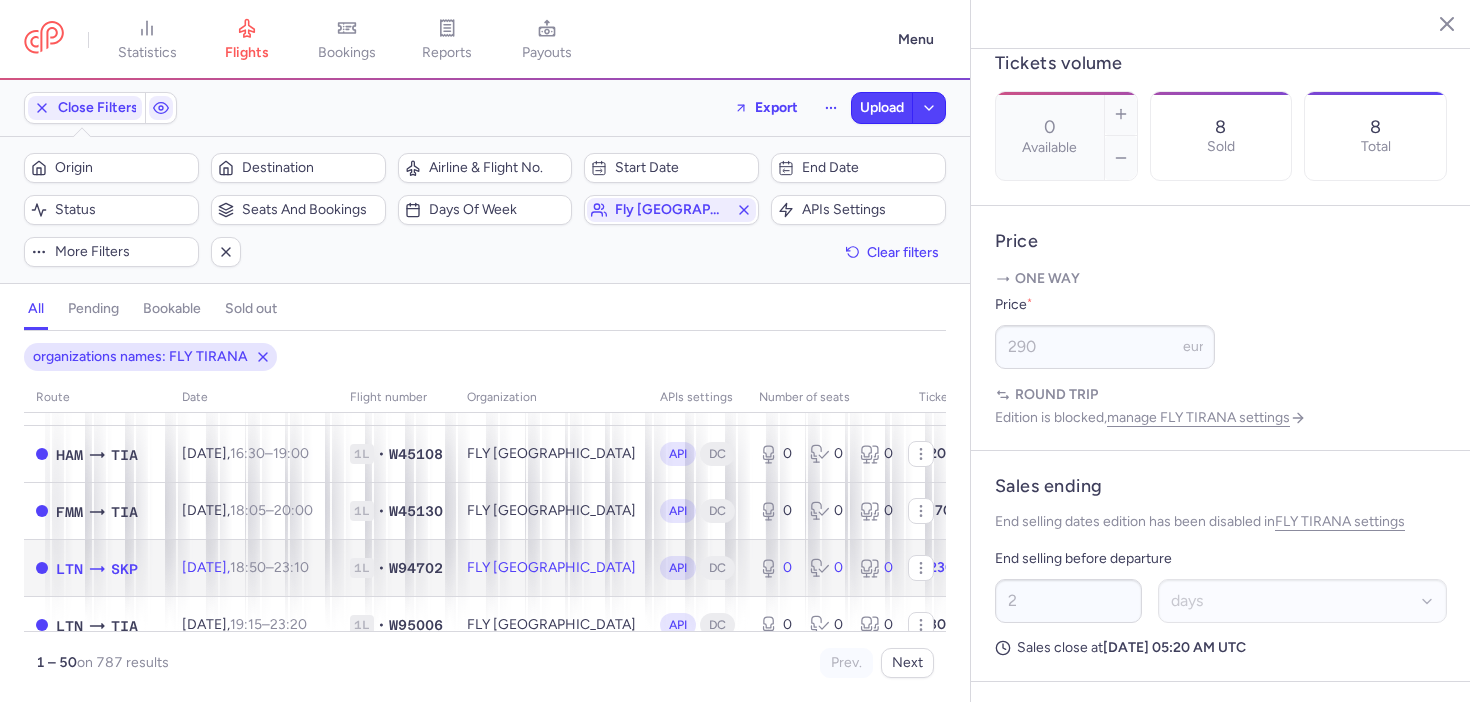 click on "18:50  –  23:10  +0" at bounding box center (269, 567) 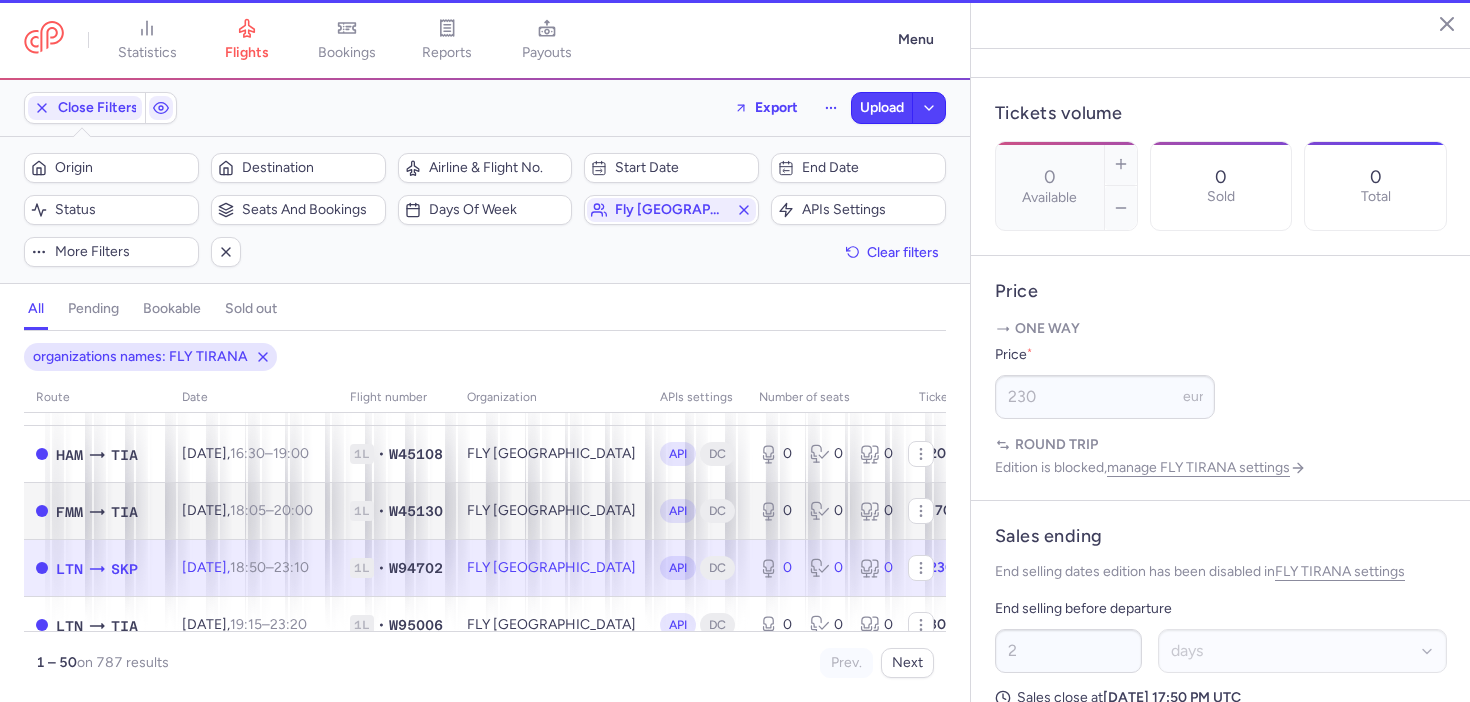 scroll, scrollTop: 2311, scrollLeft: 0, axis: vertical 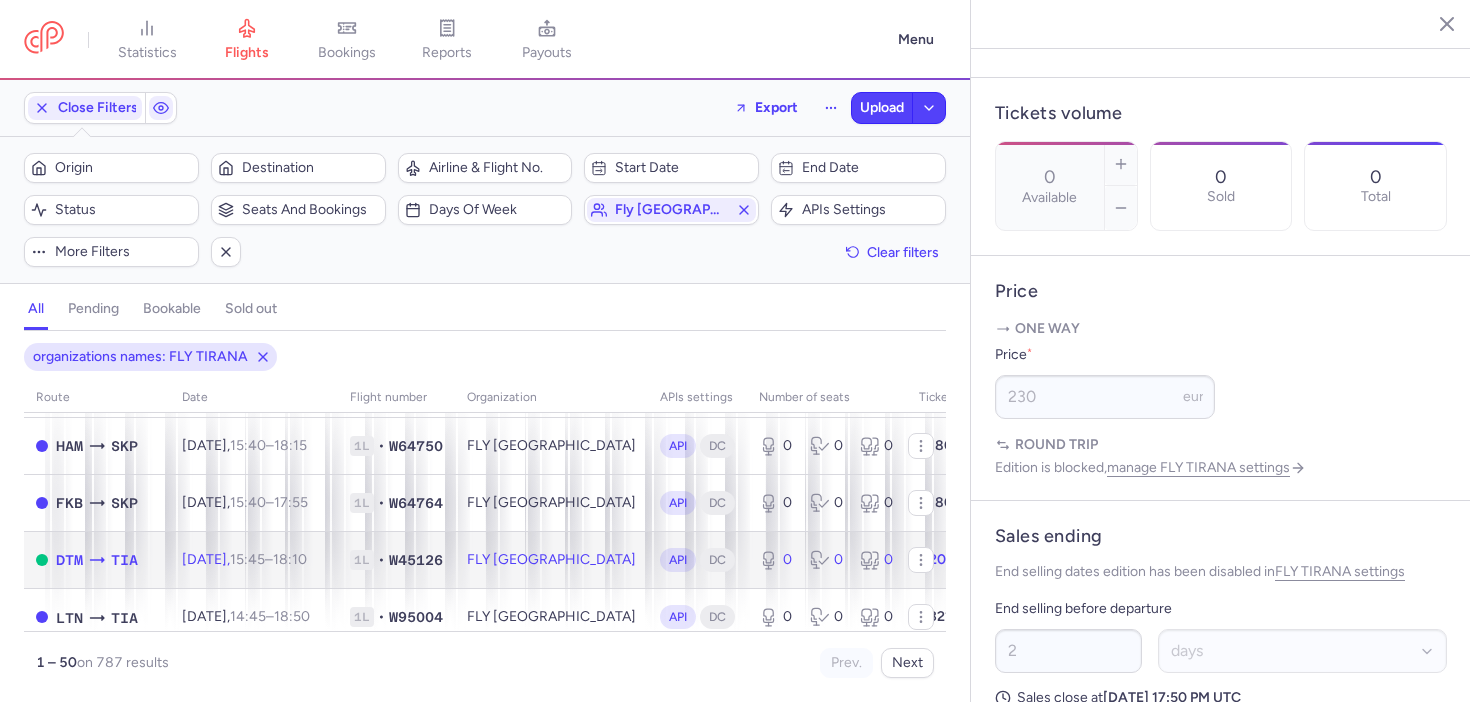 click on "[DATE]  15:45  –  18:10  +0" at bounding box center [254, 560] 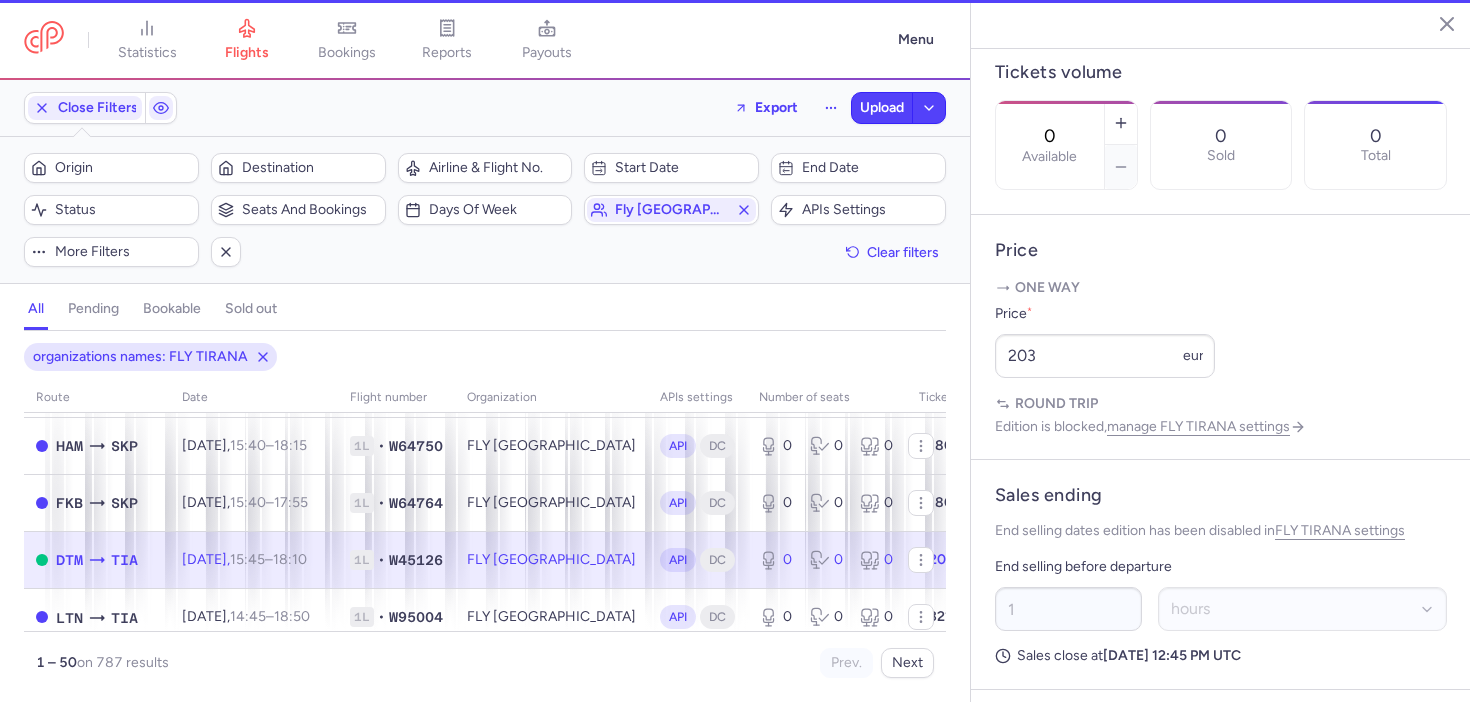 scroll, scrollTop: 719, scrollLeft: 0, axis: vertical 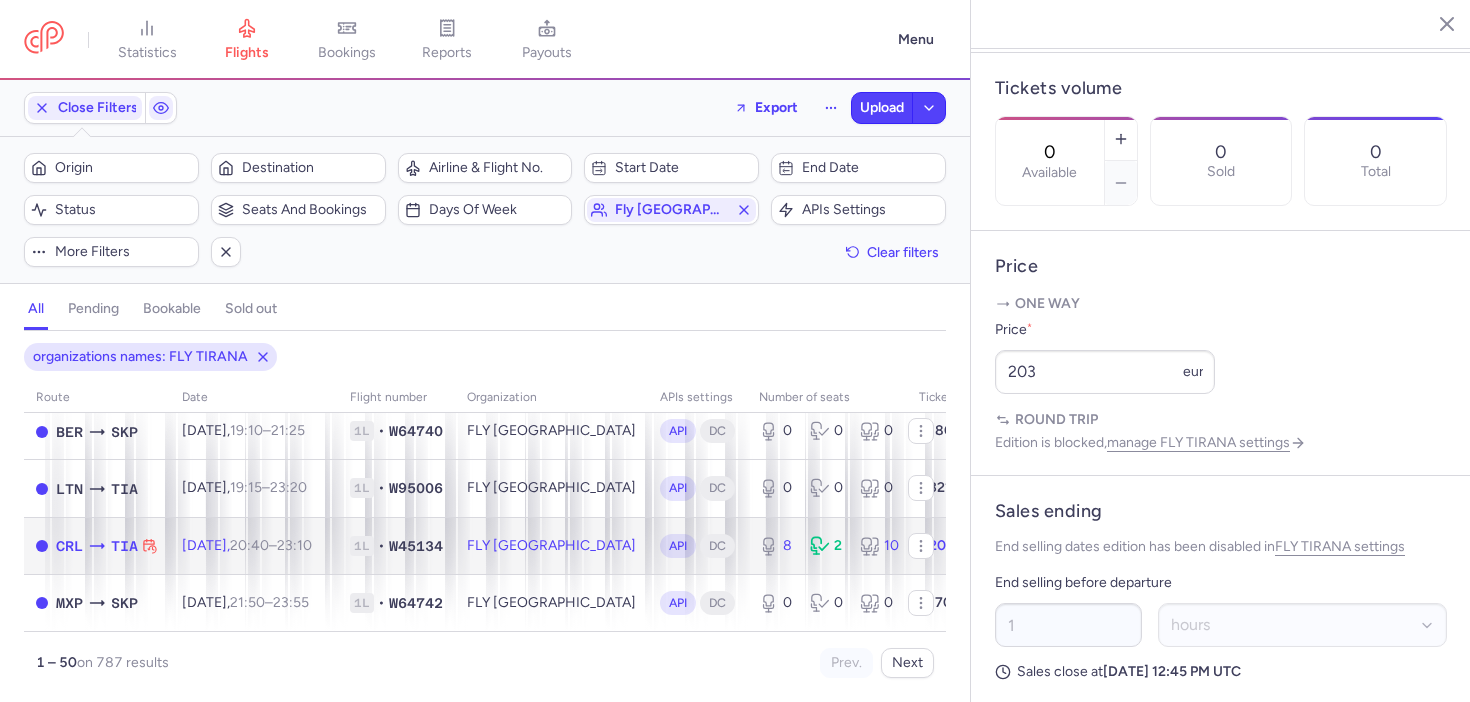 click on "[DATE]  20:40  –  23:10  +0" at bounding box center (247, 545) 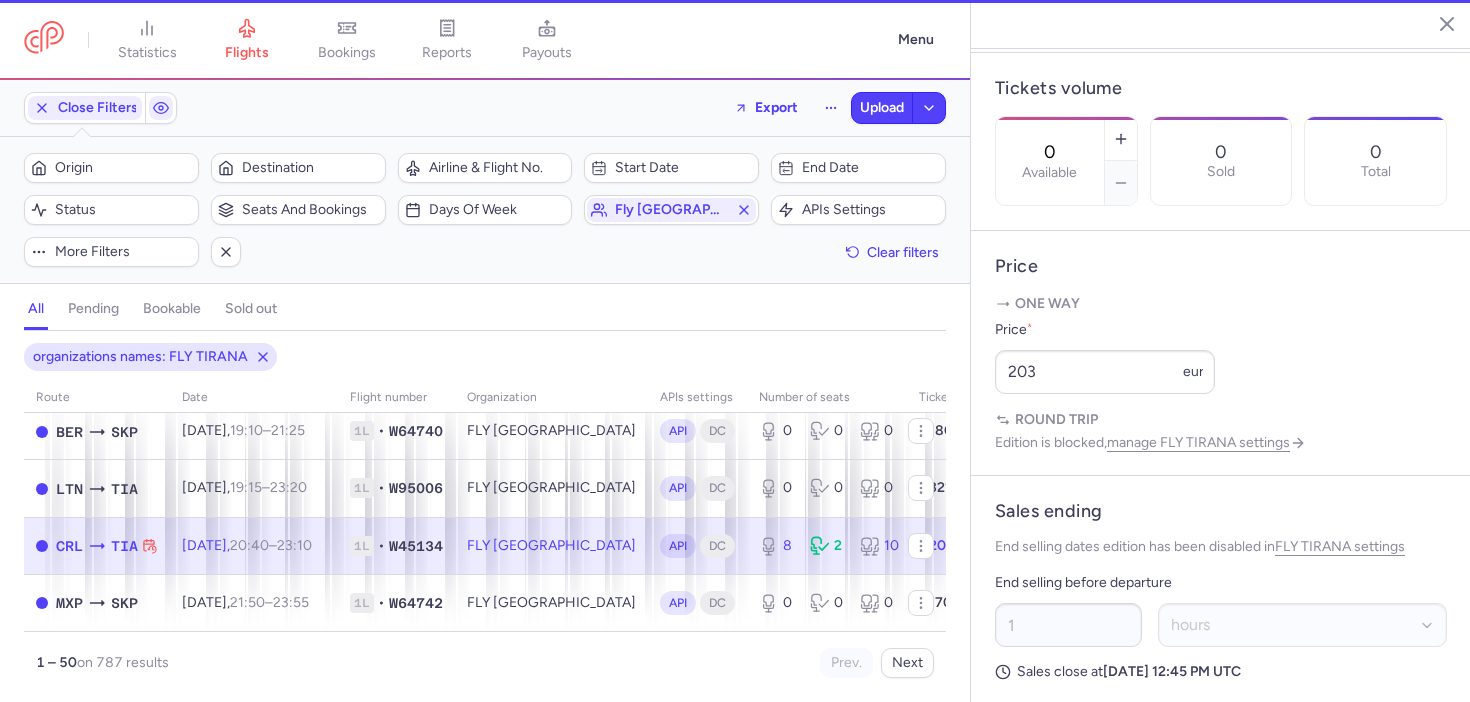 type on "8" 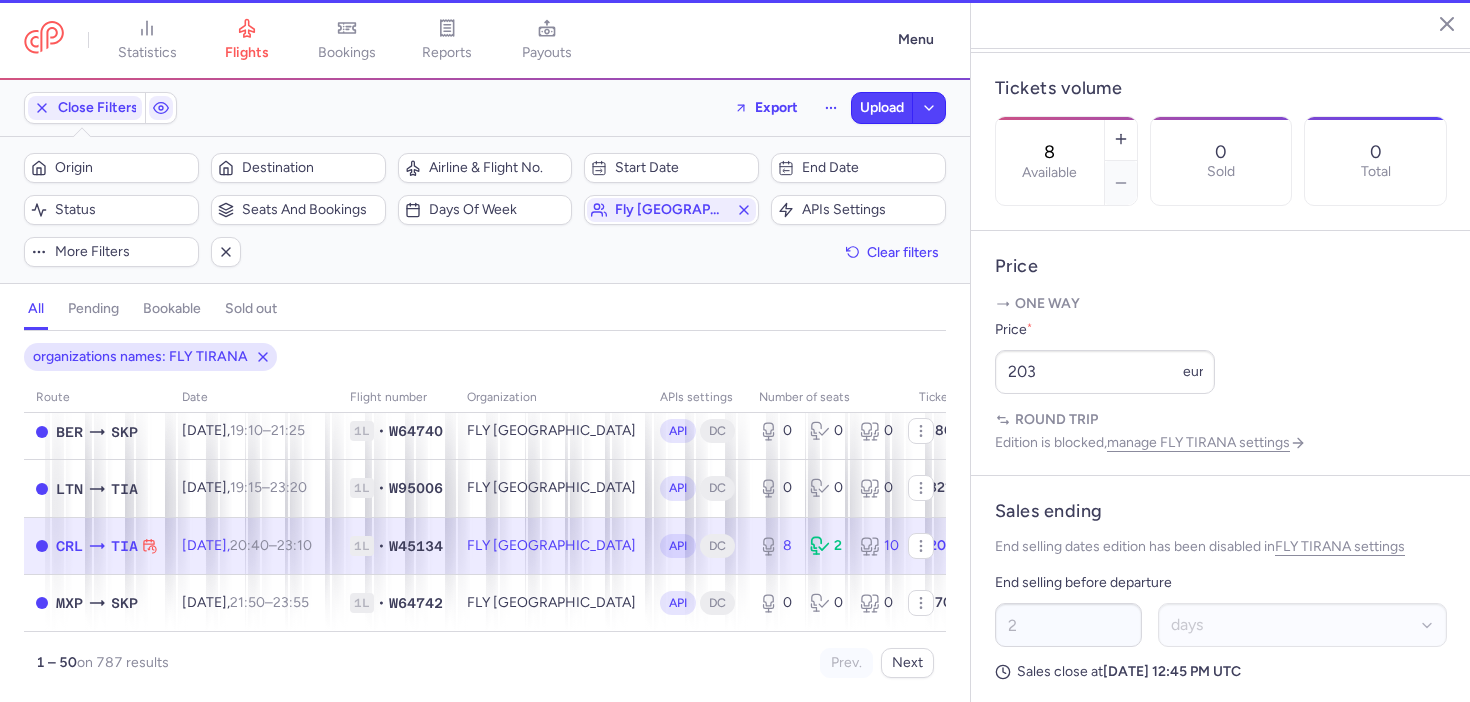 scroll, scrollTop: 735, scrollLeft: 0, axis: vertical 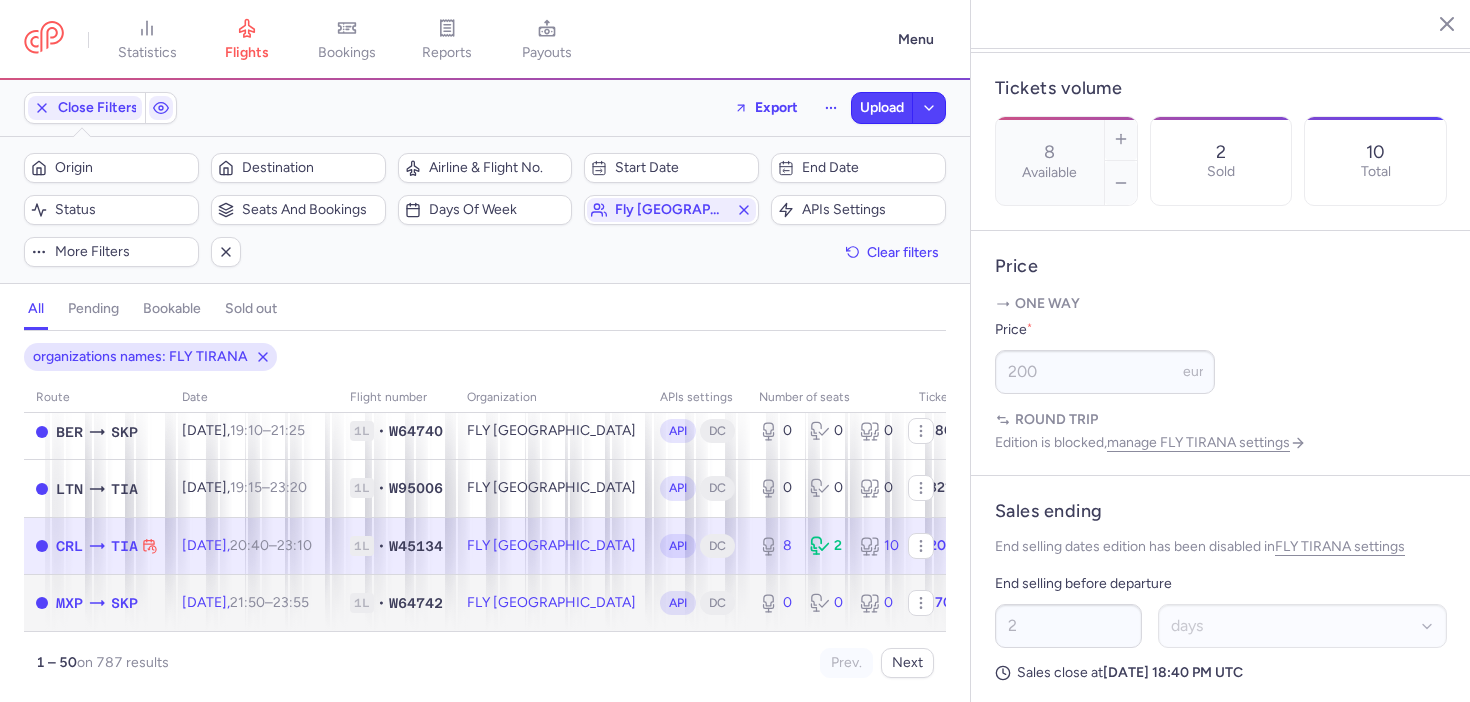 click on "[DATE]  21:50  –  23:55  +0" at bounding box center [254, 602] 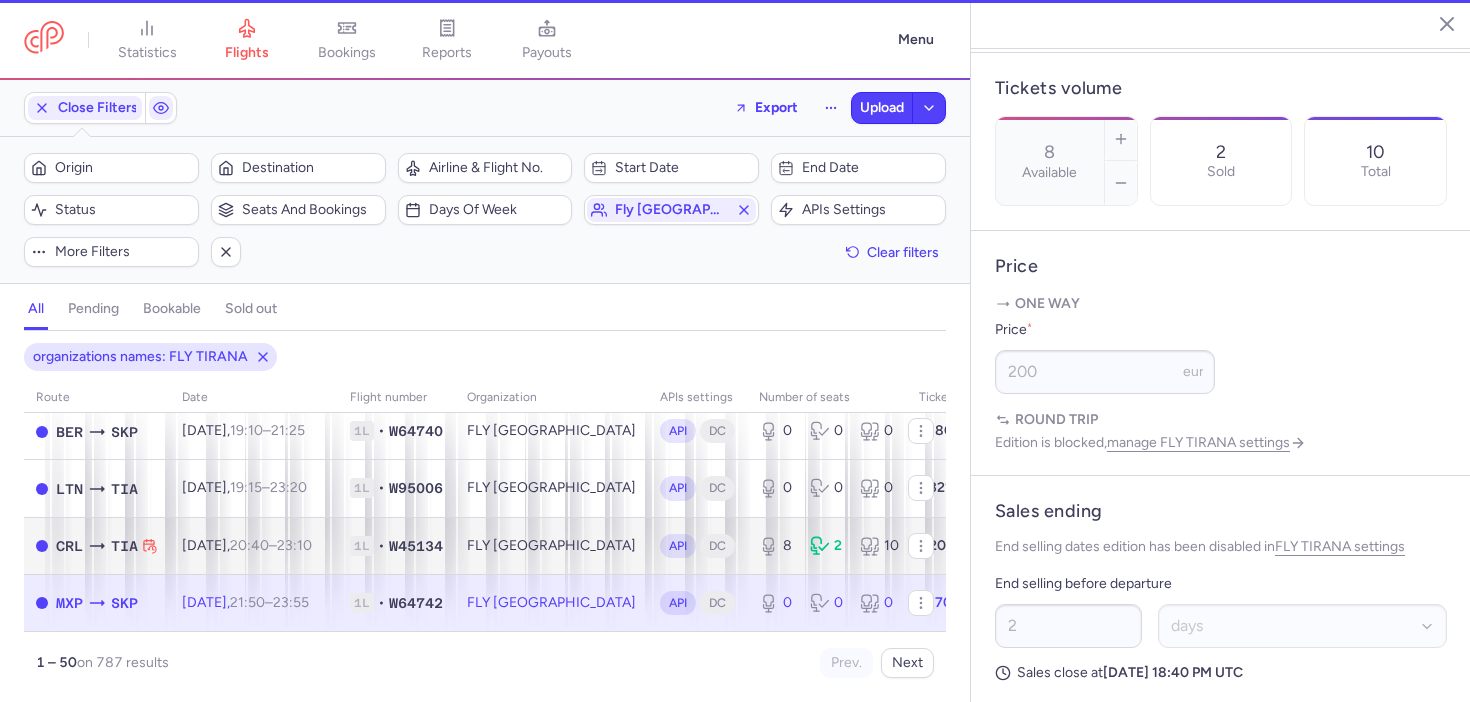 type on "0" 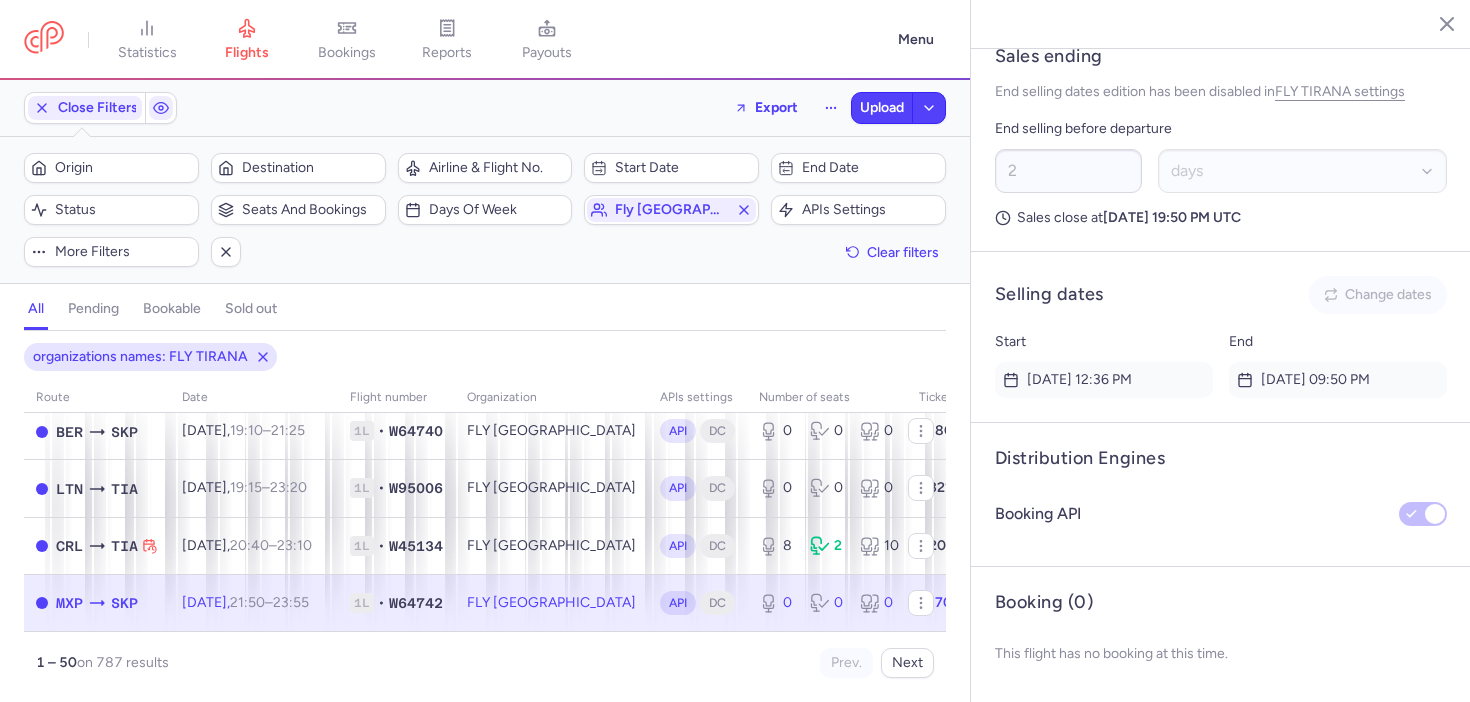 scroll, scrollTop: 943, scrollLeft: 0, axis: vertical 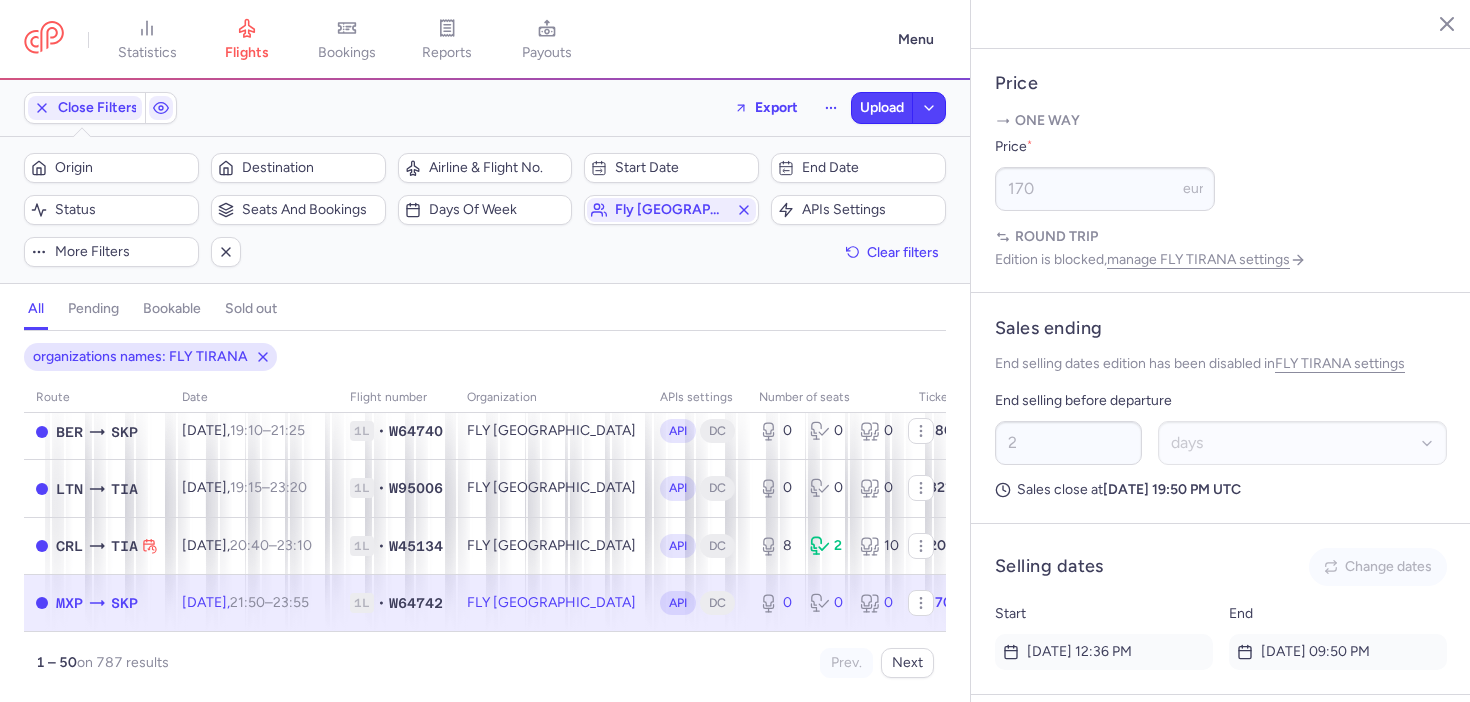 click on "Sales ending  End selling dates edition has been disabled in  FLY [GEOGRAPHIC_DATA] settings  End selling before departure 2 Select an option hours days Sales close at  [DATE]	19:50 PM UTC" at bounding box center (1221, 408) 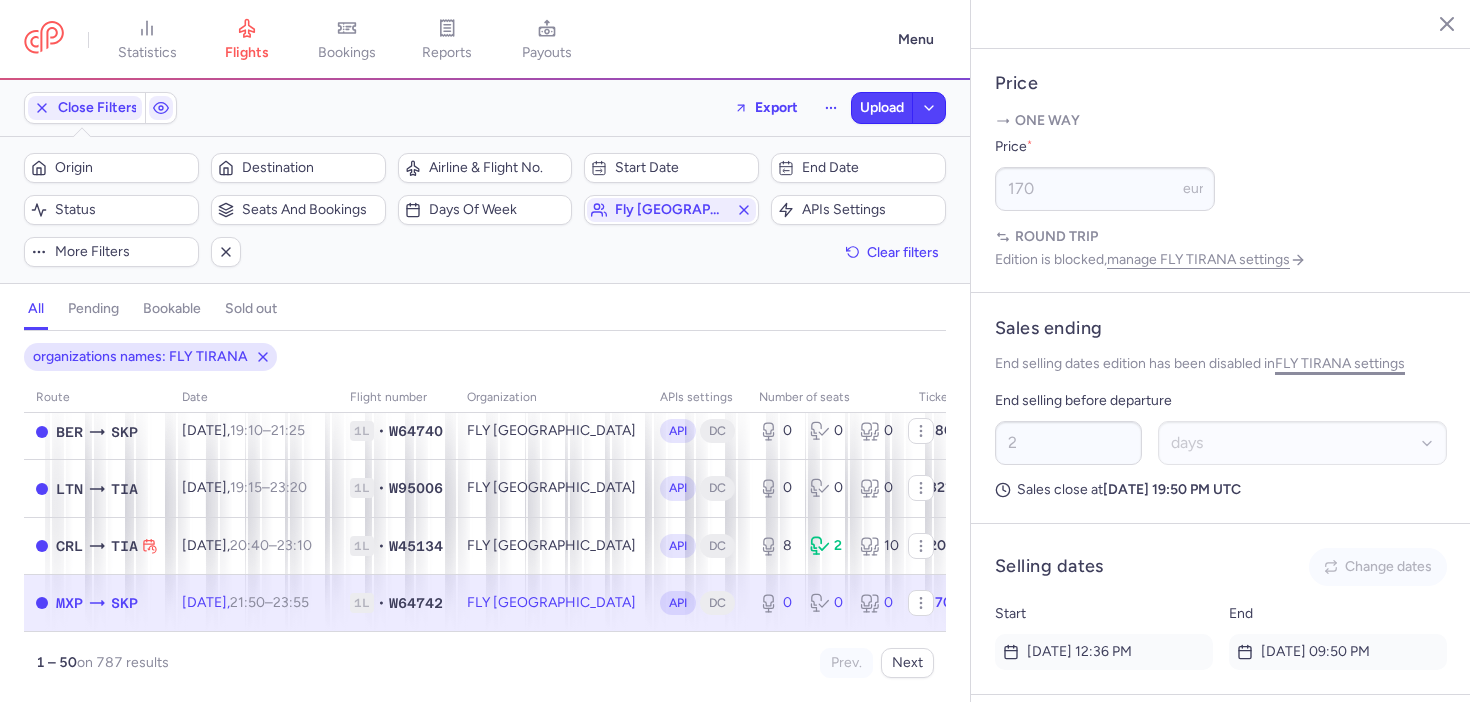 click on "FLY TIRANA settings" 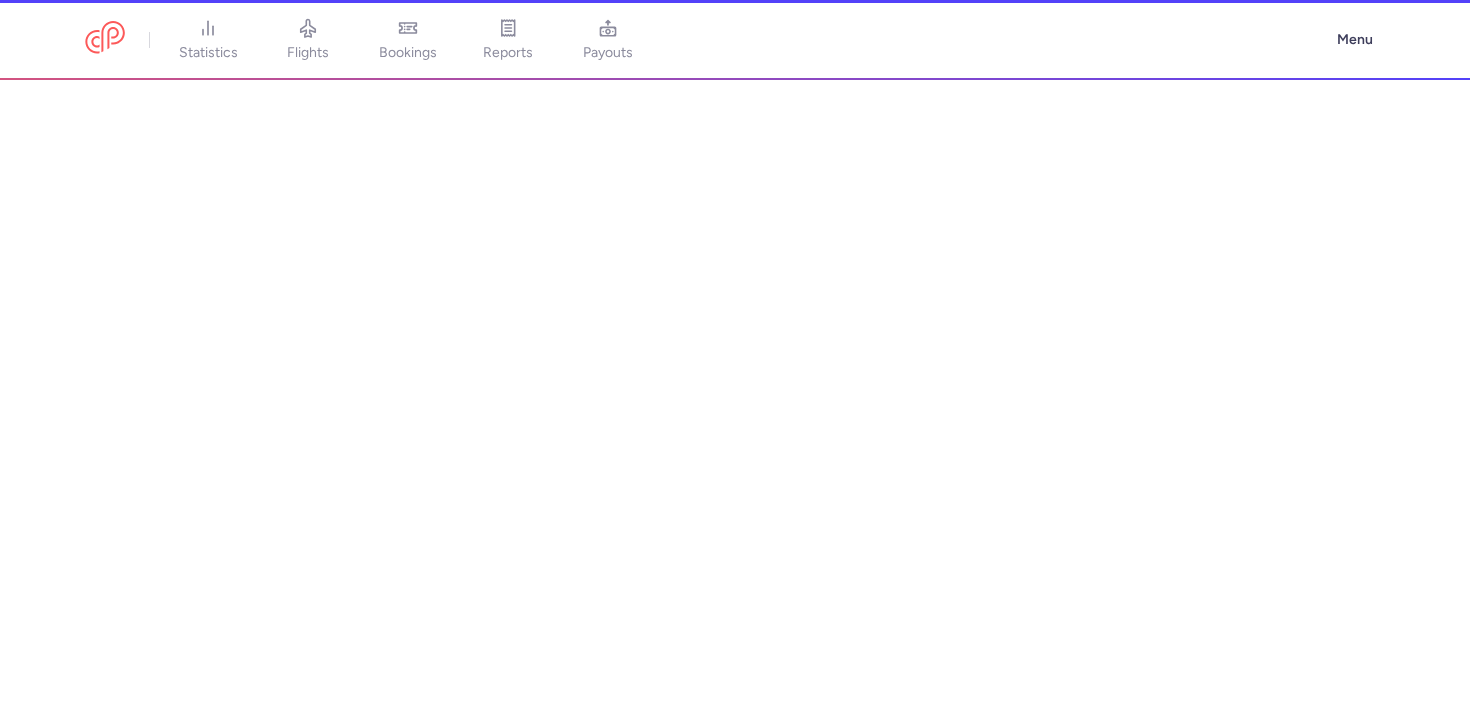 select on "DEDICATED" 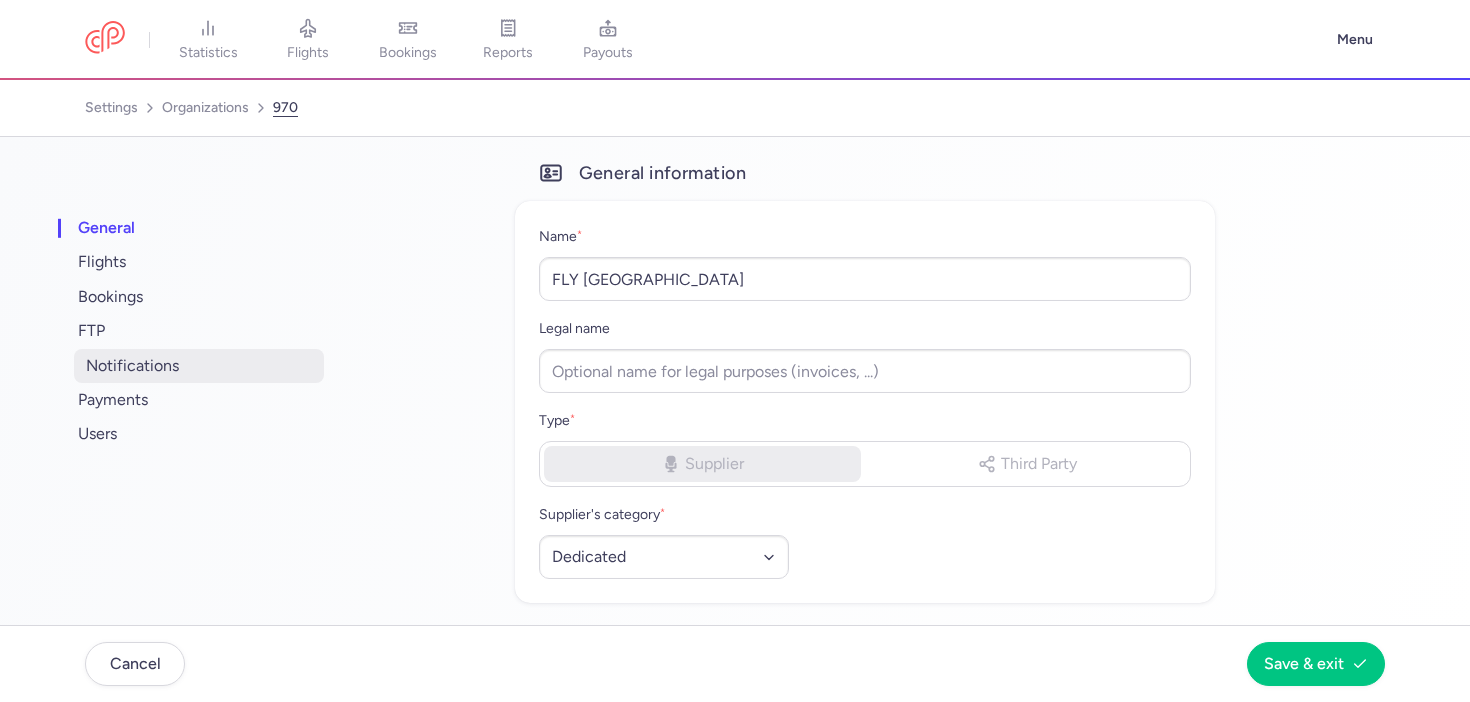 click on "notifications" at bounding box center (199, 366) 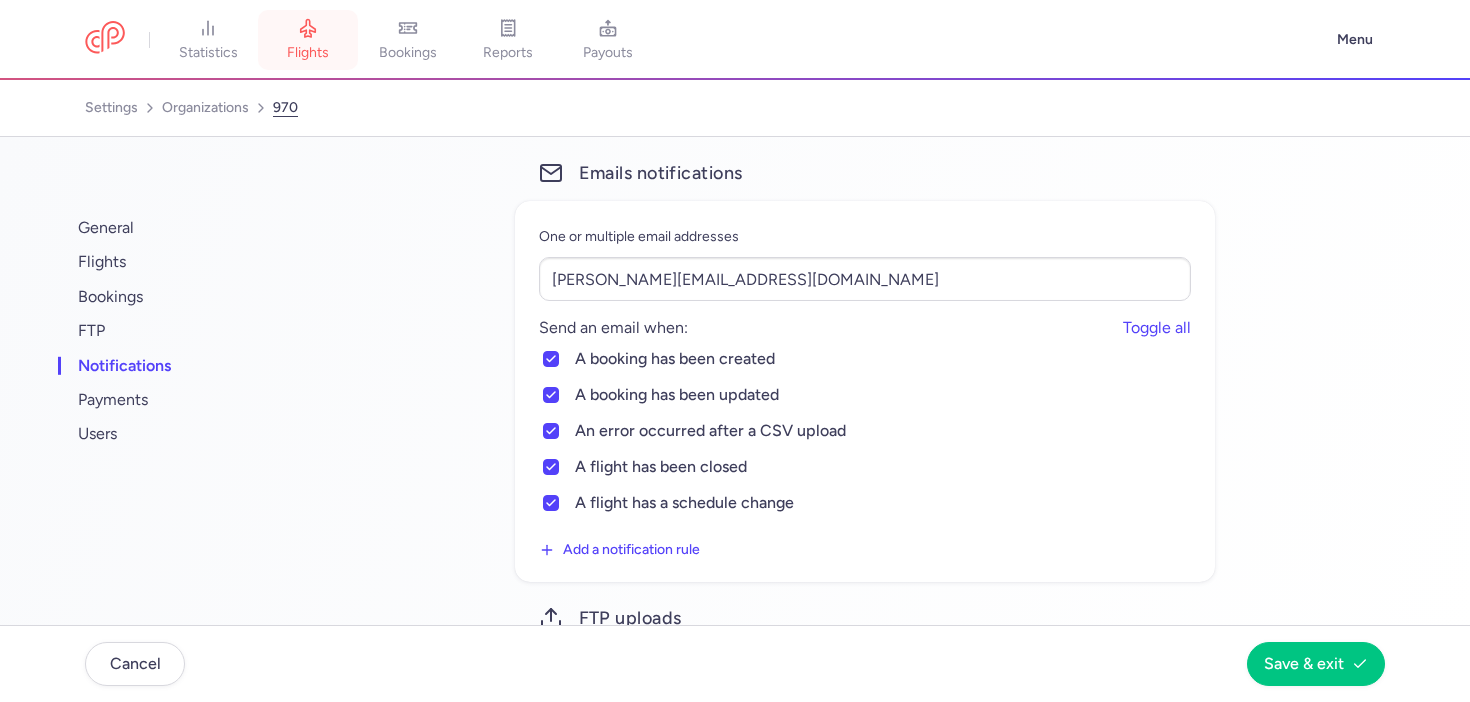 click on "flights" at bounding box center [308, 40] 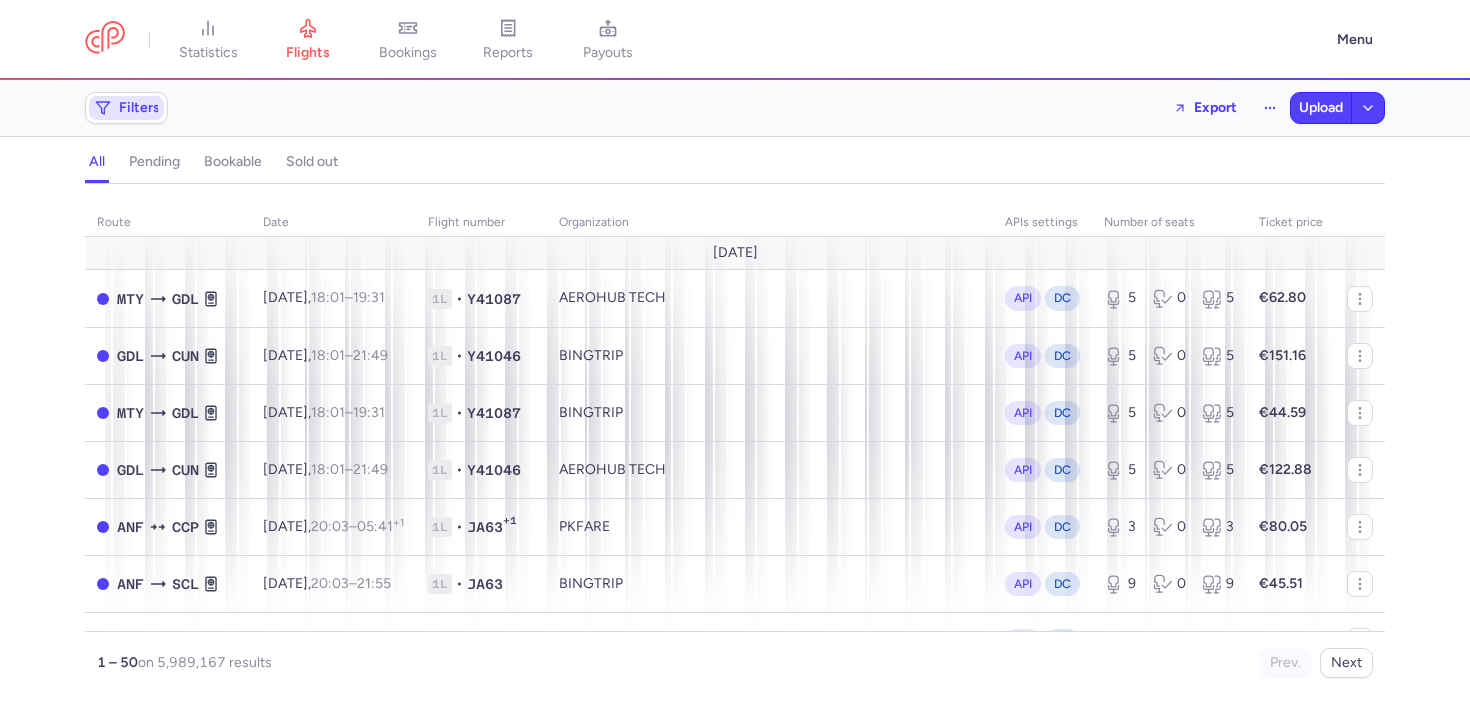 click on "Filters" 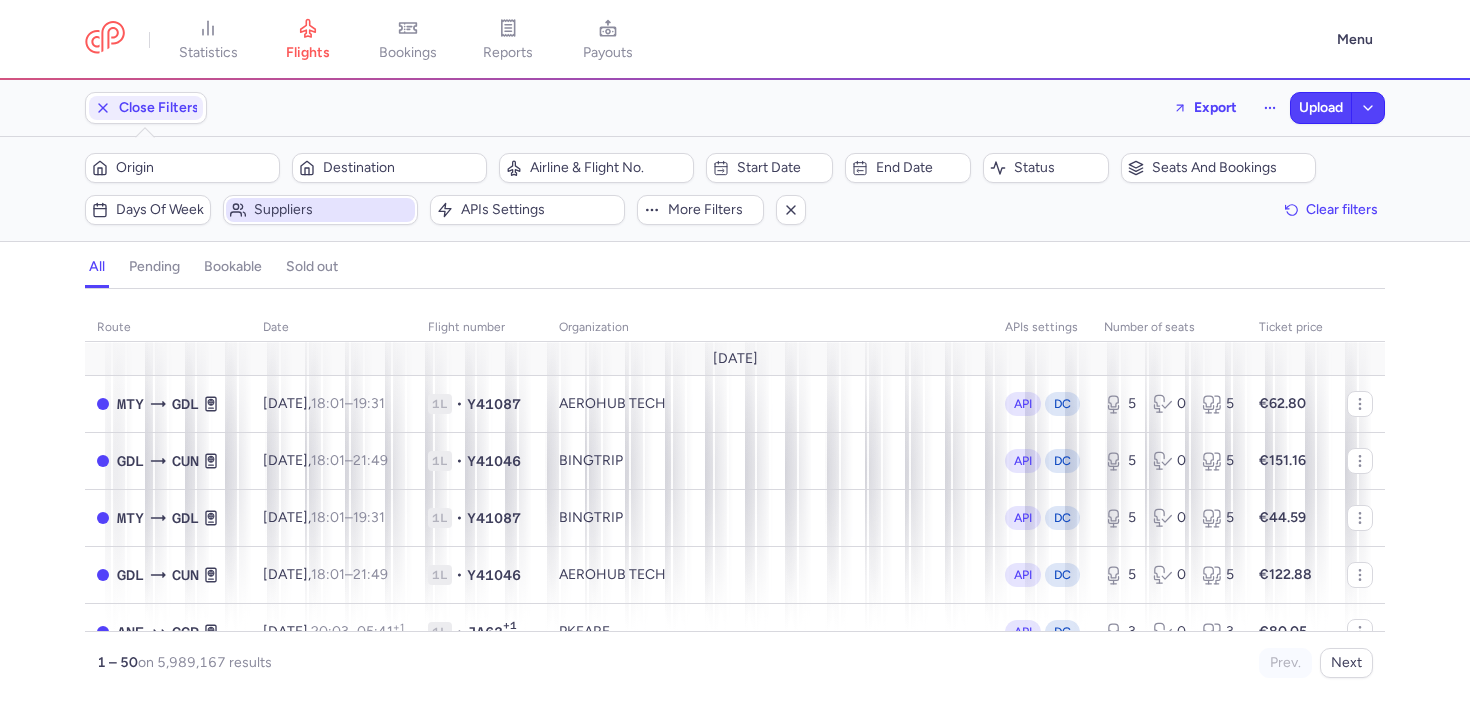 click on "Suppliers" at bounding box center [332, 210] 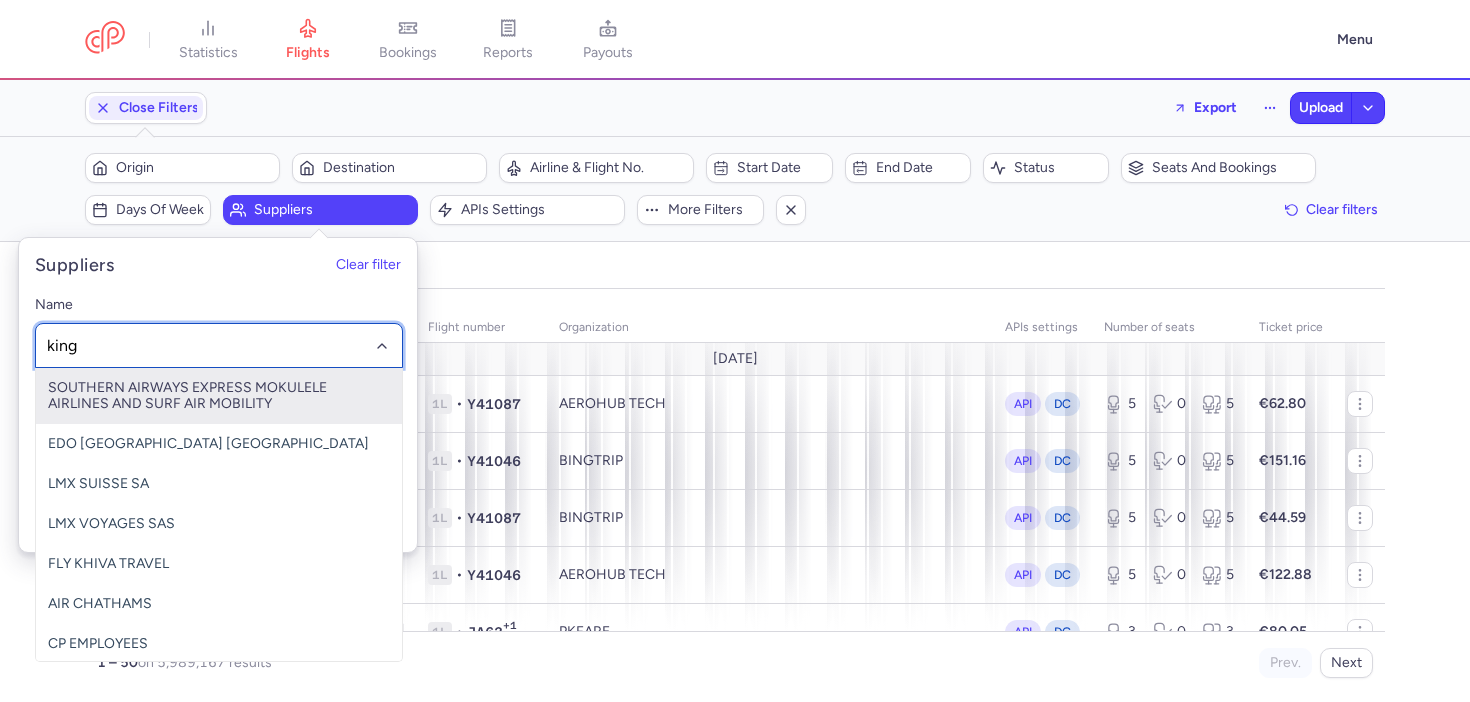 type on "kings" 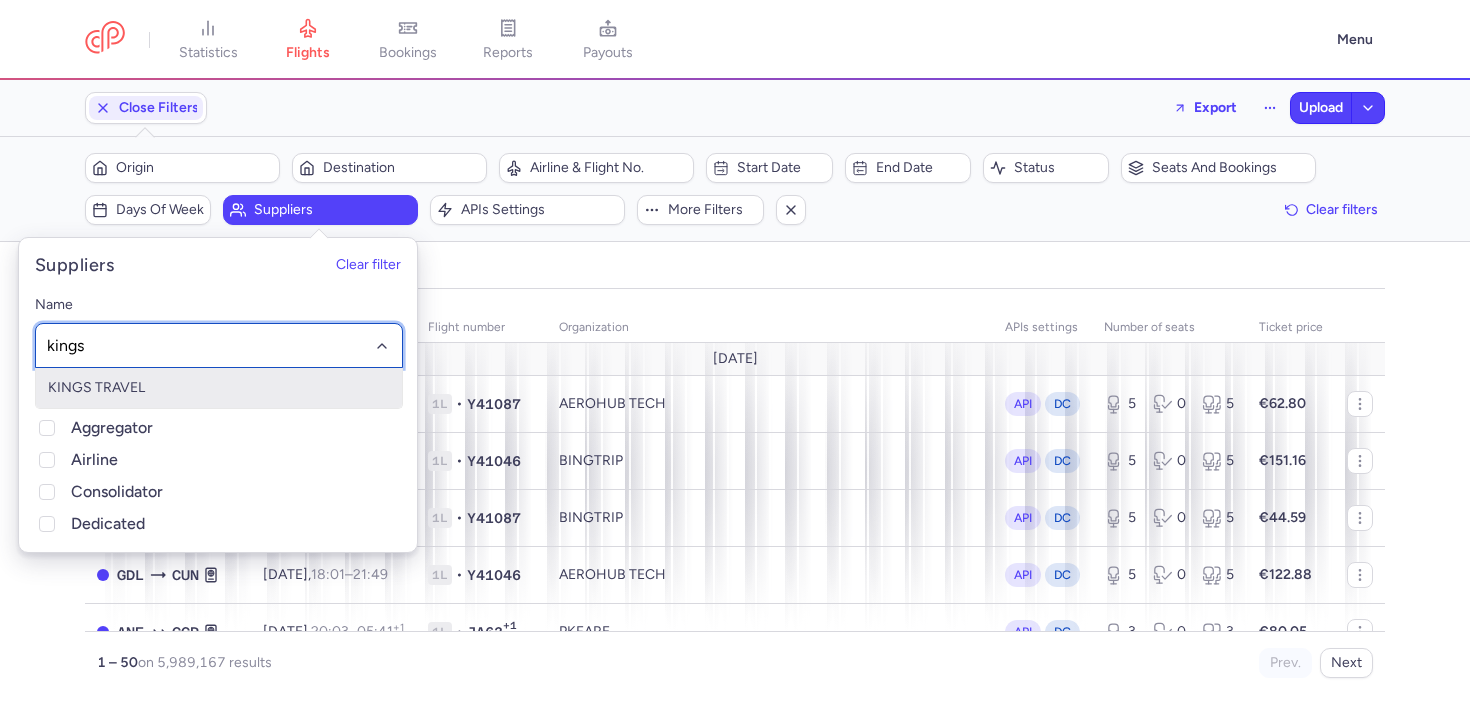 click on "KINGS TRAVEL" at bounding box center [219, 388] 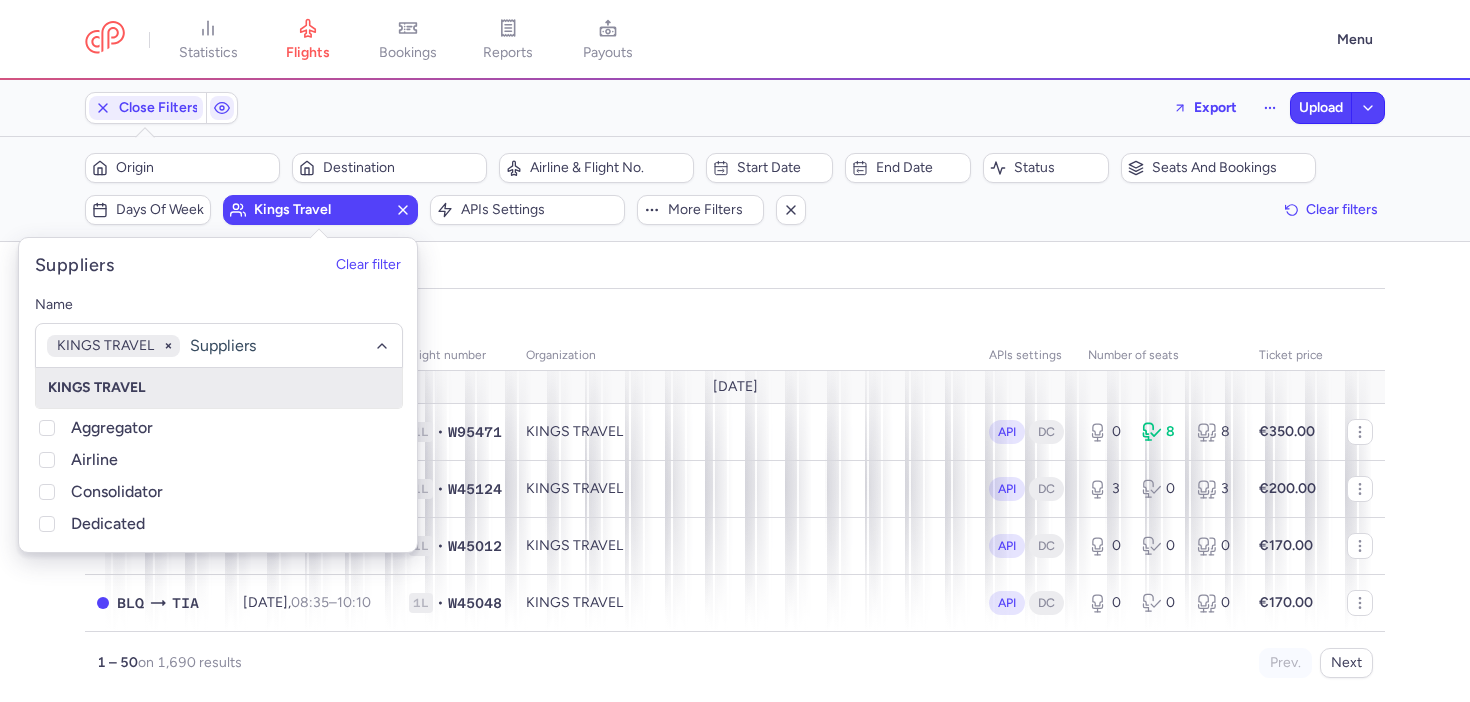 click on "organizations names: KINGS TRAVEL route date Flight number organization APIs settings number of seats Ticket price [DATE]  LTN  PRN [DATE]  06:10  –  10:35  +0 1L • W95471 KINGS TRAVEL API DC 0 8 8 €350.00  MLH  TIA [DATE]  07:55  –  10:00  +0 1L • W45124 KINGS TRAVEL API DC 3 0 3 €200.00  FCO  TIA [DATE]  08:20  –  09:55  +0 1L • W45012 KINGS TRAVEL API DC 0 0 0 €170.00  BLQ  TIA [DATE]  08:35  –  10:10  +0 1L • W45048 KINGS TRAVEL API DC 0 0 0 €170.00  BGY  TIA [DATE]  09:15  –  11:00  +0 1L • W45018 KINGS TRAVEL API DC 0 1 1 €170.00  FMM  PRN [DATE]  09:30  –  11:30  +0 1L • W64790 KINGS TRAVEL API DC 2 0 2 €101.00  FMM  OHD [DATE]  09:50  –  11:50  +0 1L • W44974 KINGS TRAVEL API DC 0 0 0 €180.00  MXP  TIA [DATE]  11:45  –  13:40  +0 1L • W45024 KINGS TRAVEL API DC 0 0 0 €170.00  BER  TIA [DATE]  14:15  –  16:30  +0 1L • W45106 KINGS TRAVEL API DC 0 0 0 €250.00  FMM  SKP [DATE]  14:35  –  0" at bounding box center (735, 501) 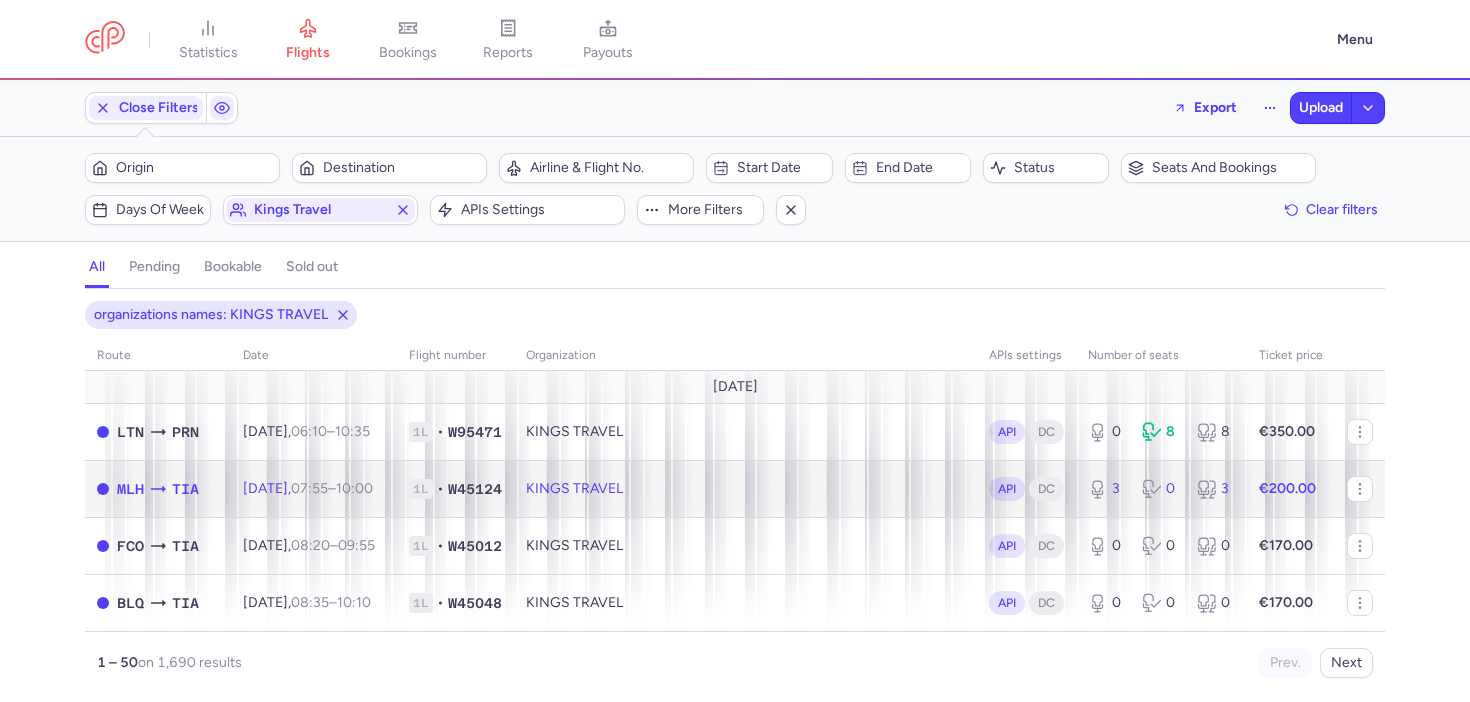 click on "KINGS TRAVEL" 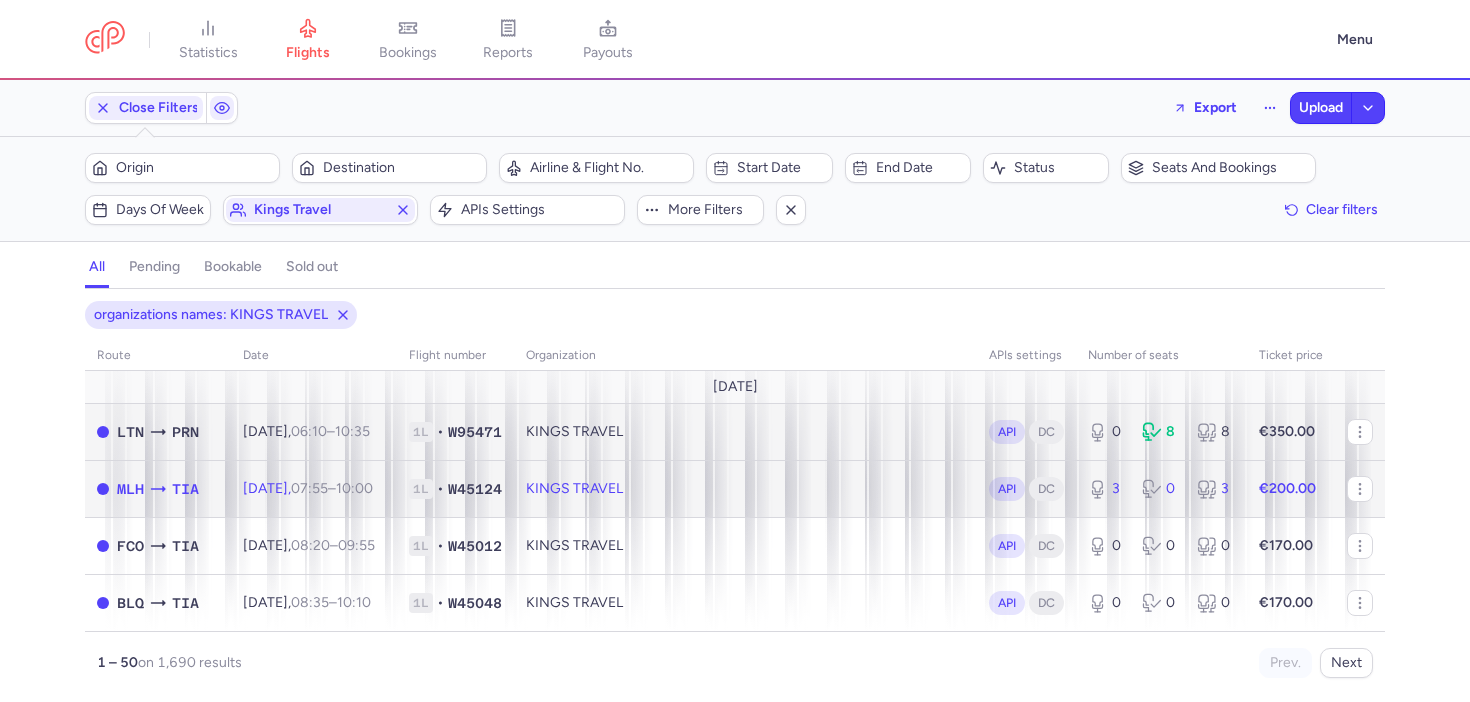 select on "hours" 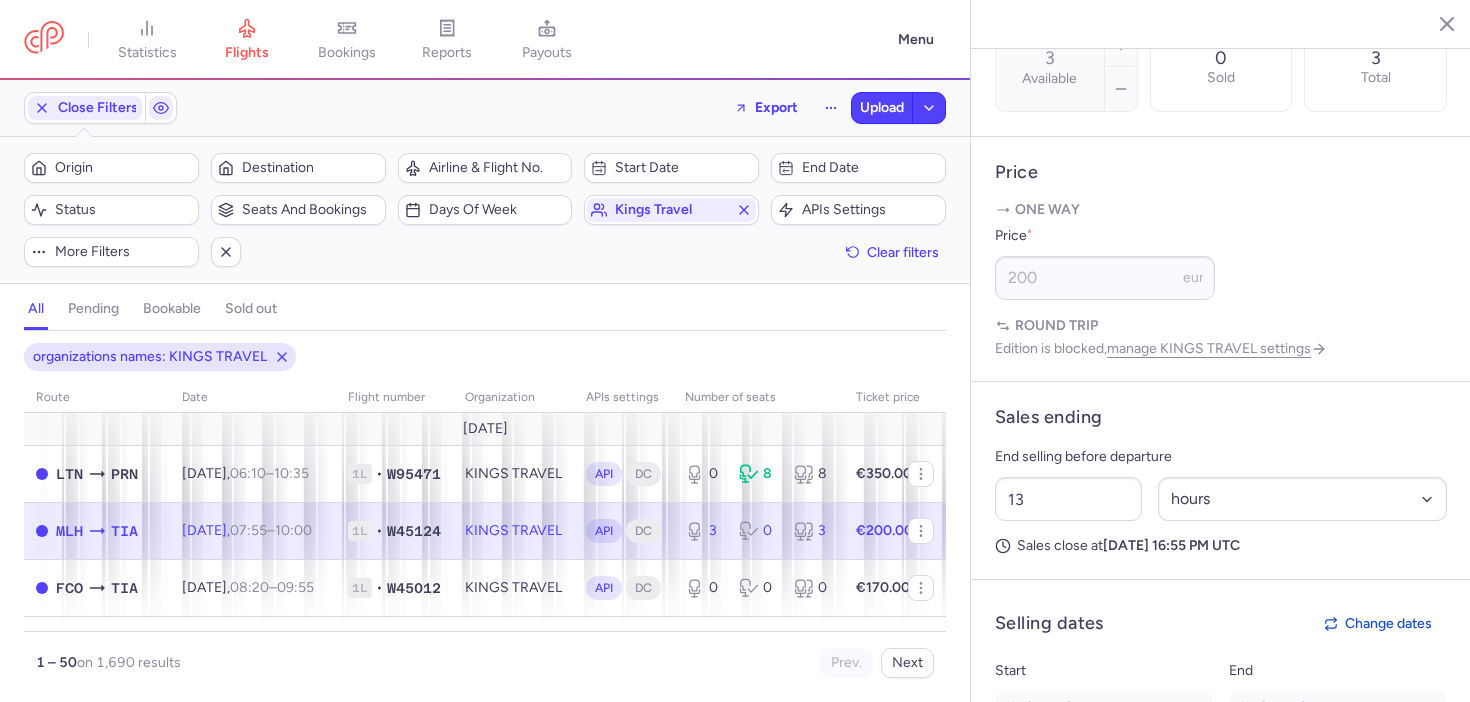 scroll, scrollTop: 723, scrollLeft: 0, axis: vertical 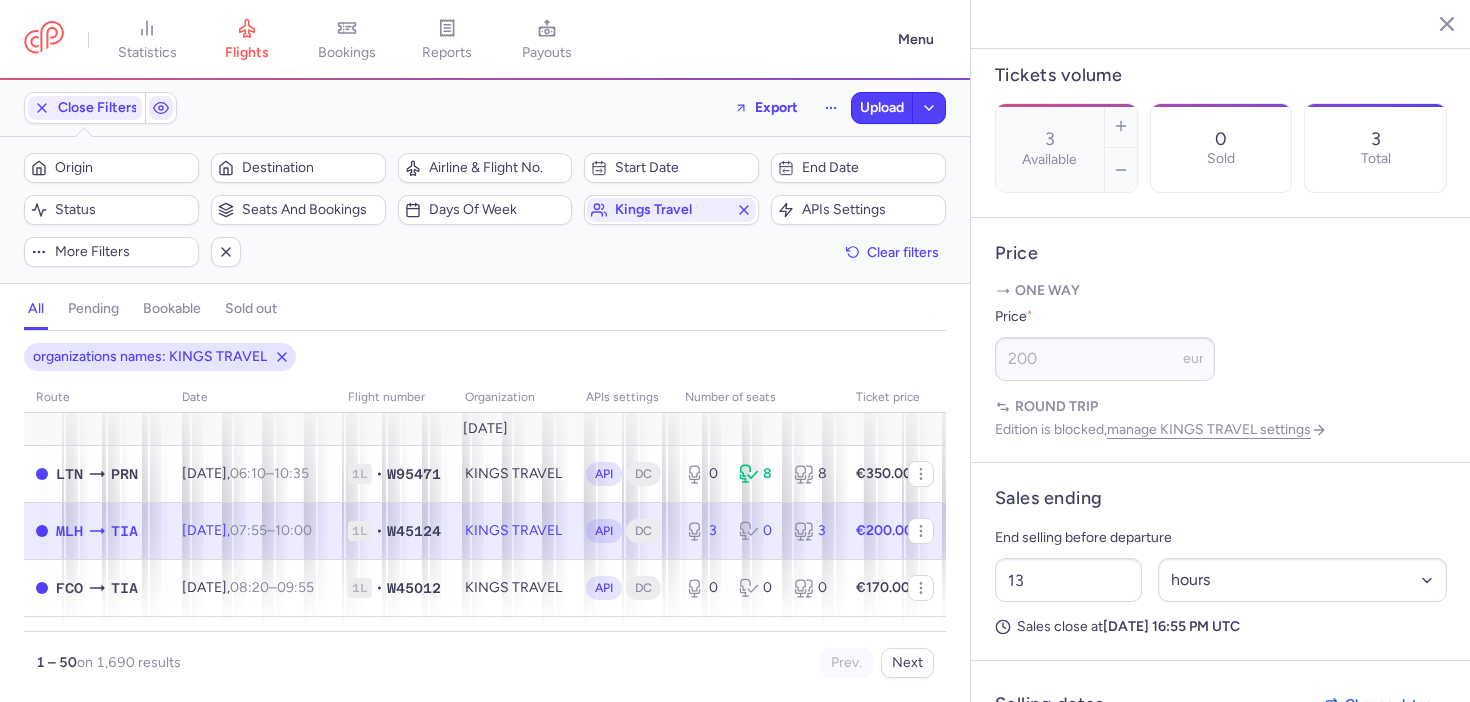 click on "manage KINGS TRAVEL settings" at bounding box center [1217, 429] 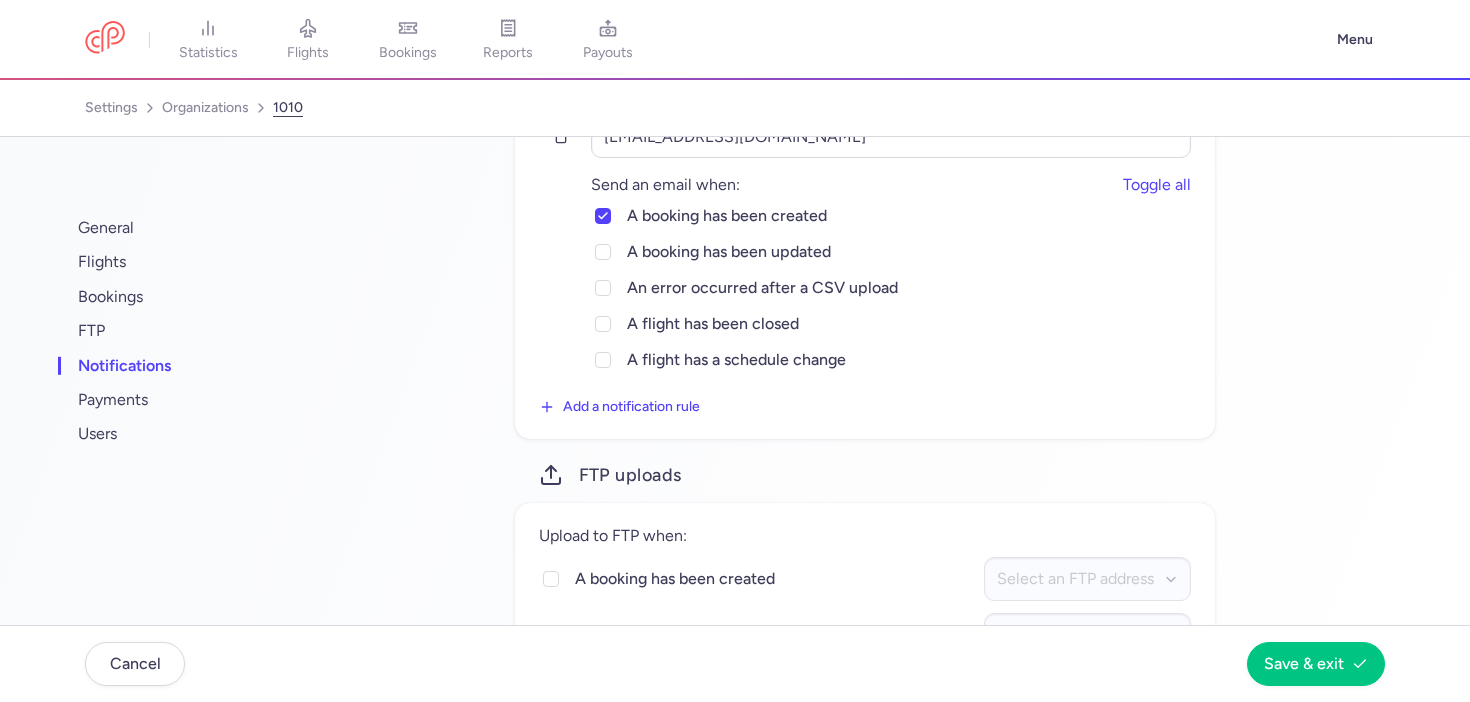 scroll, scrollTop: 562, scrollLeft: 0, axis: vertical 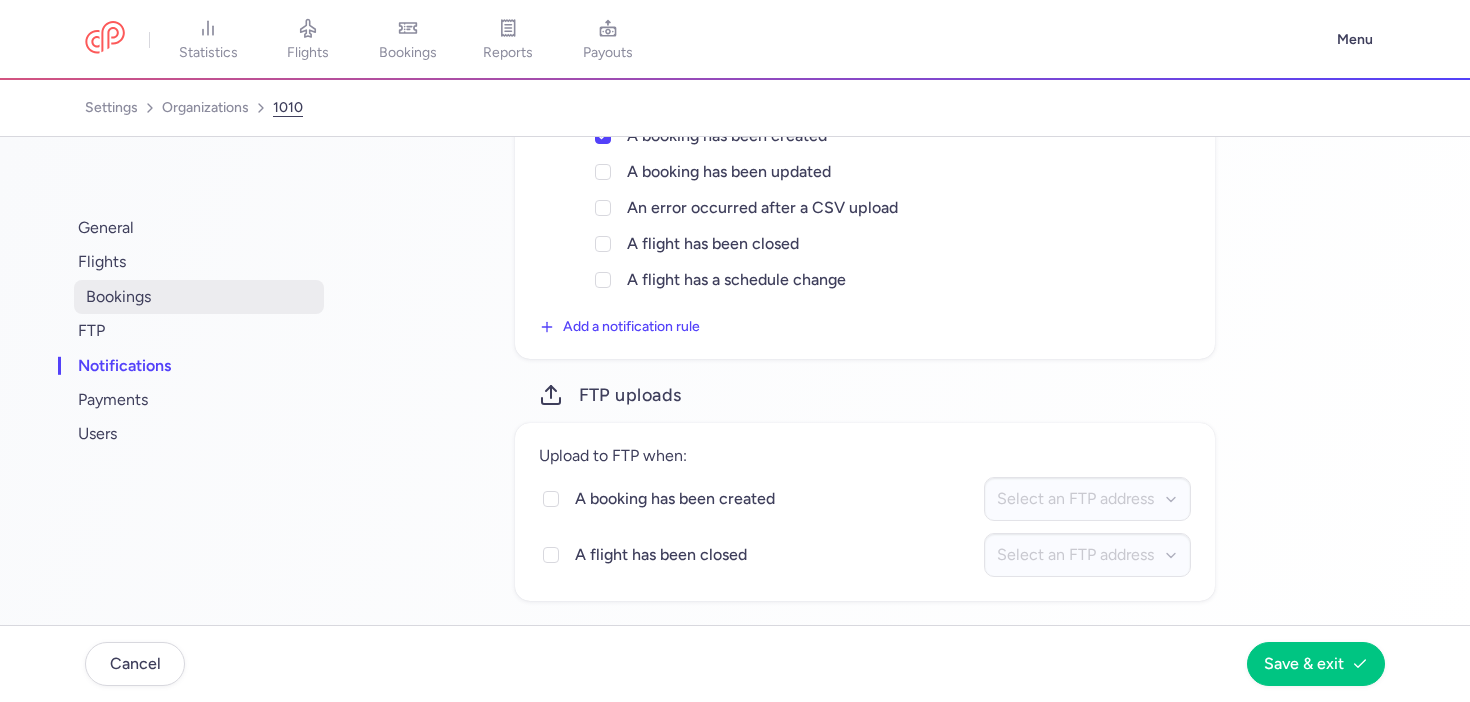 click on "bookings" at bounding box center (199, 297) 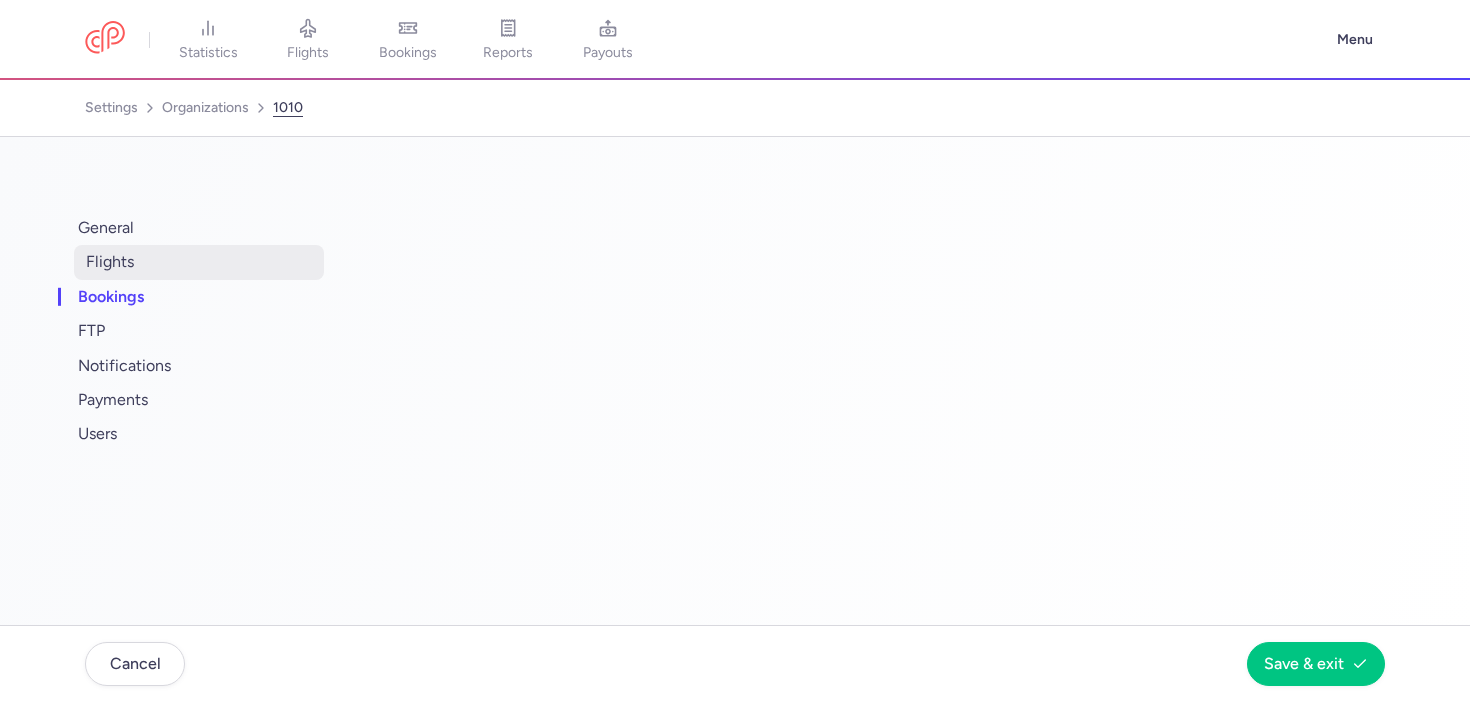 click on "flights" at bounding box center [199, 262] 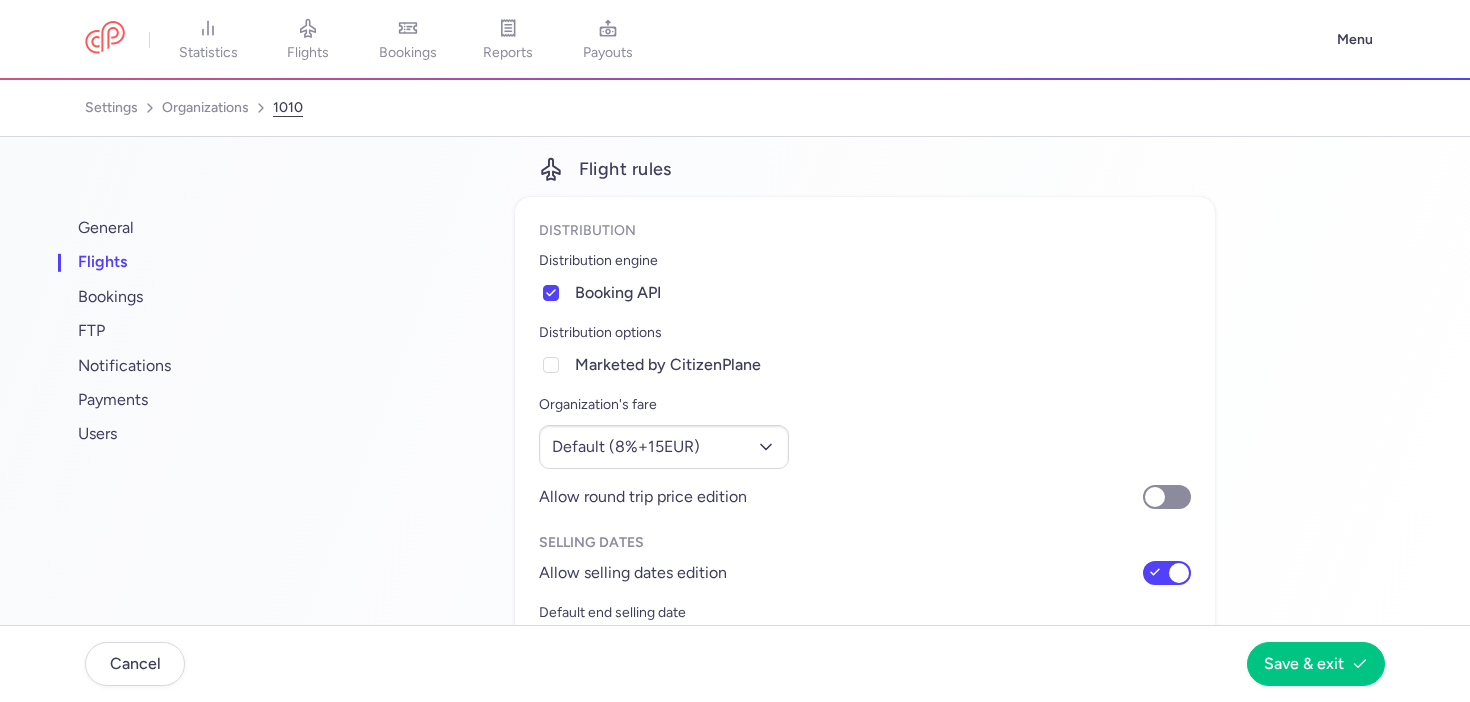 scroll, scrollTop: 375, scrollLeft: 0, axis: vertical 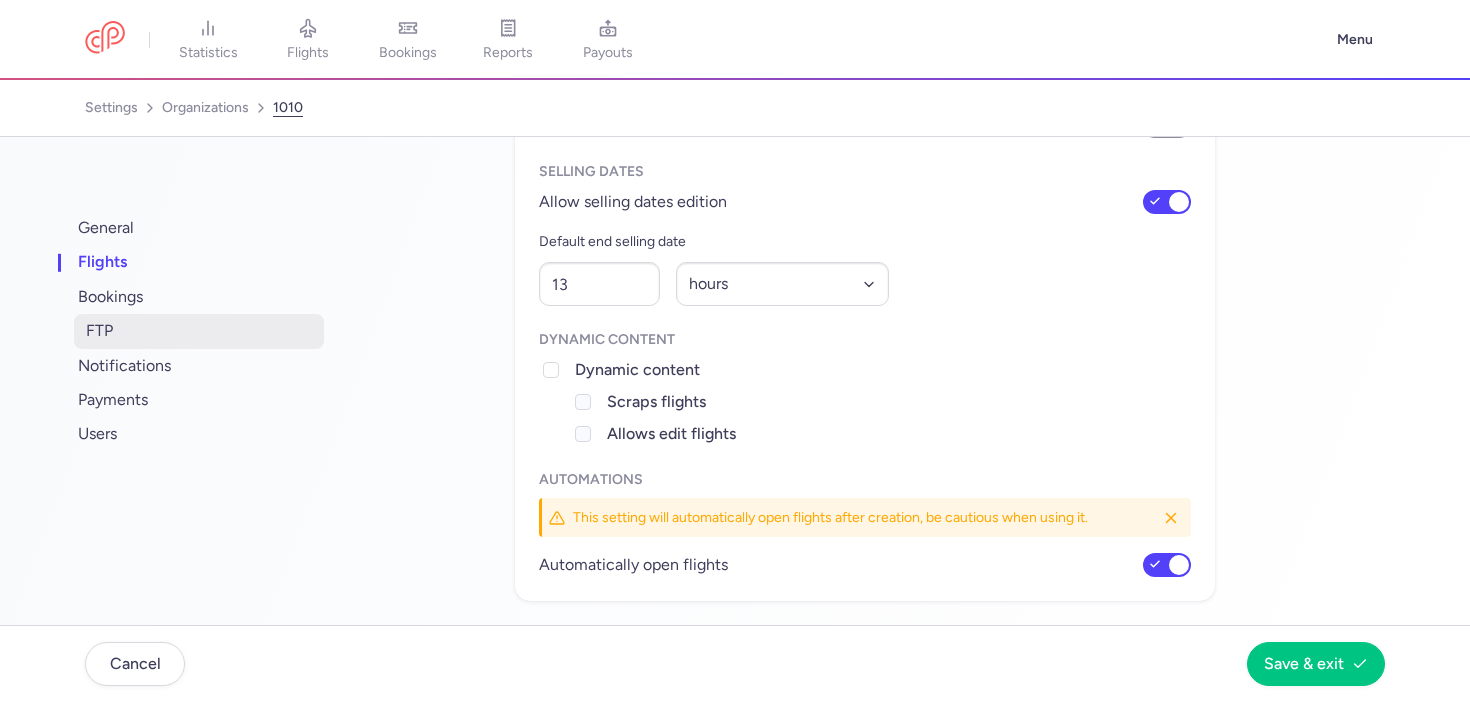 click on "FTP" at bounding box center (199, 331) 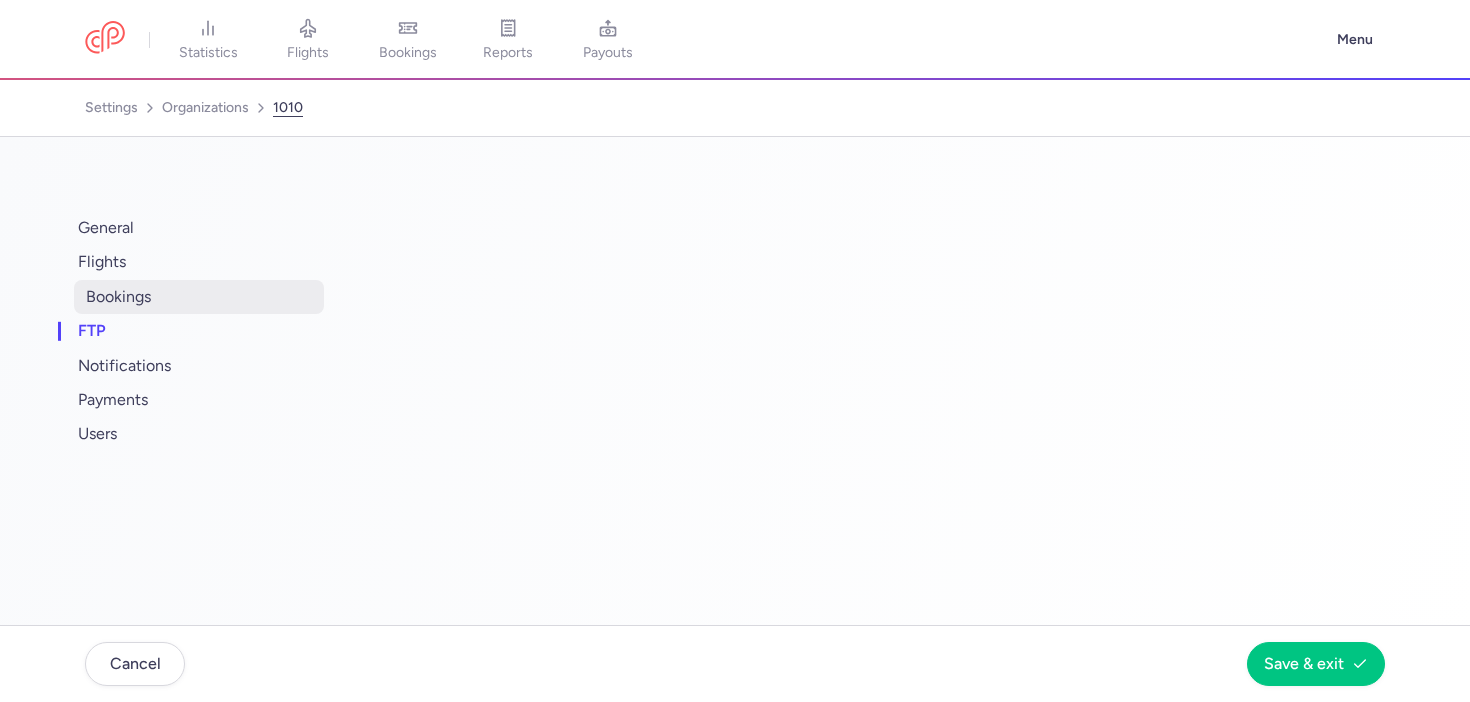 click on "bookings" at bounding box center [199, 297] 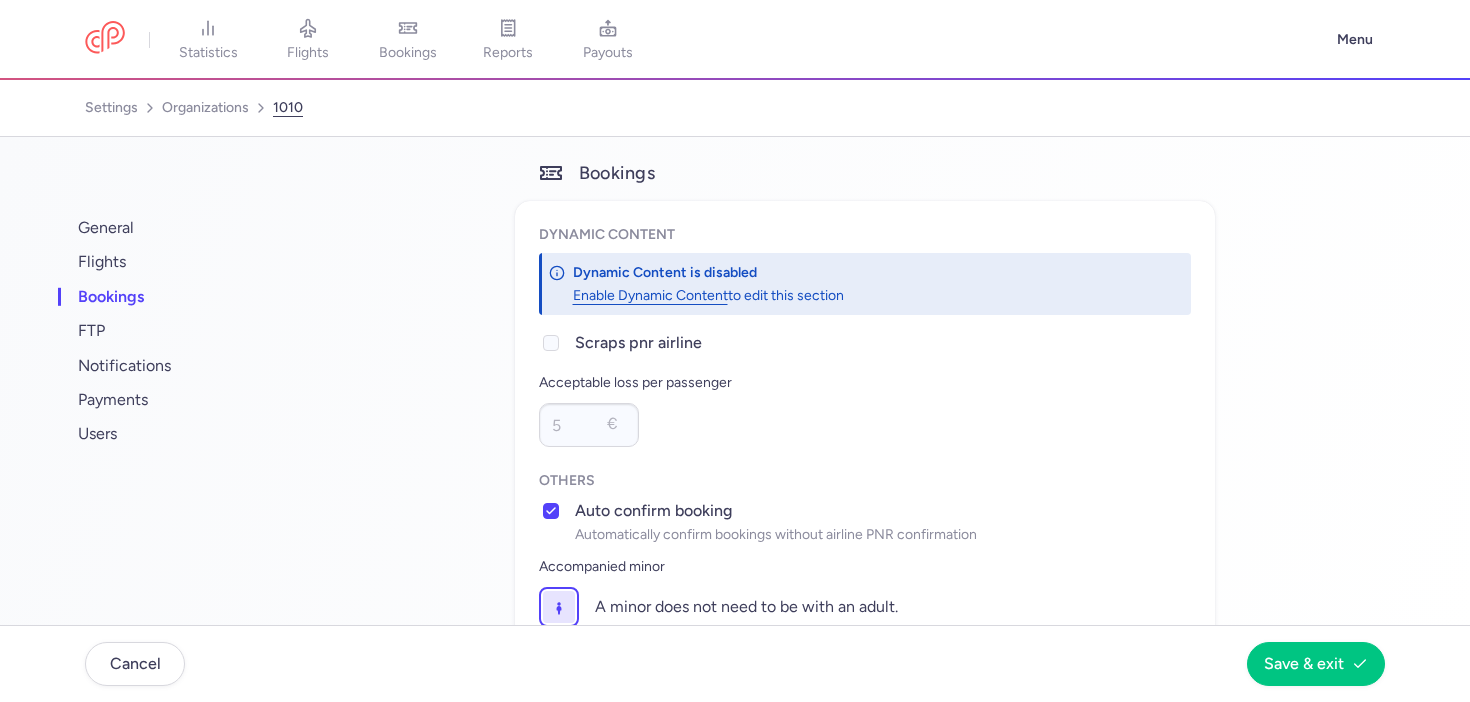scroll, scrollTop: 382, scrollLeft: 0, axis: vertical 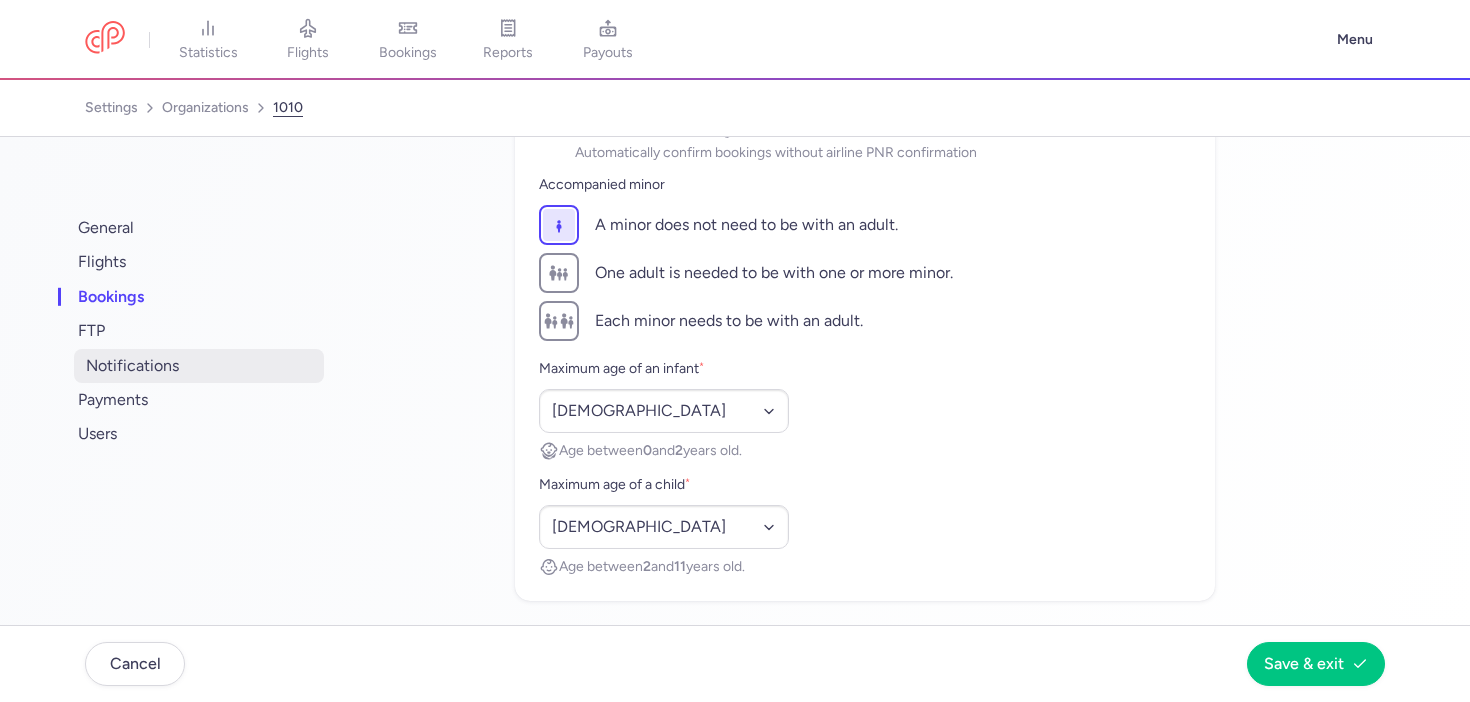 click on "notifications" at bounding box center (199, 366) 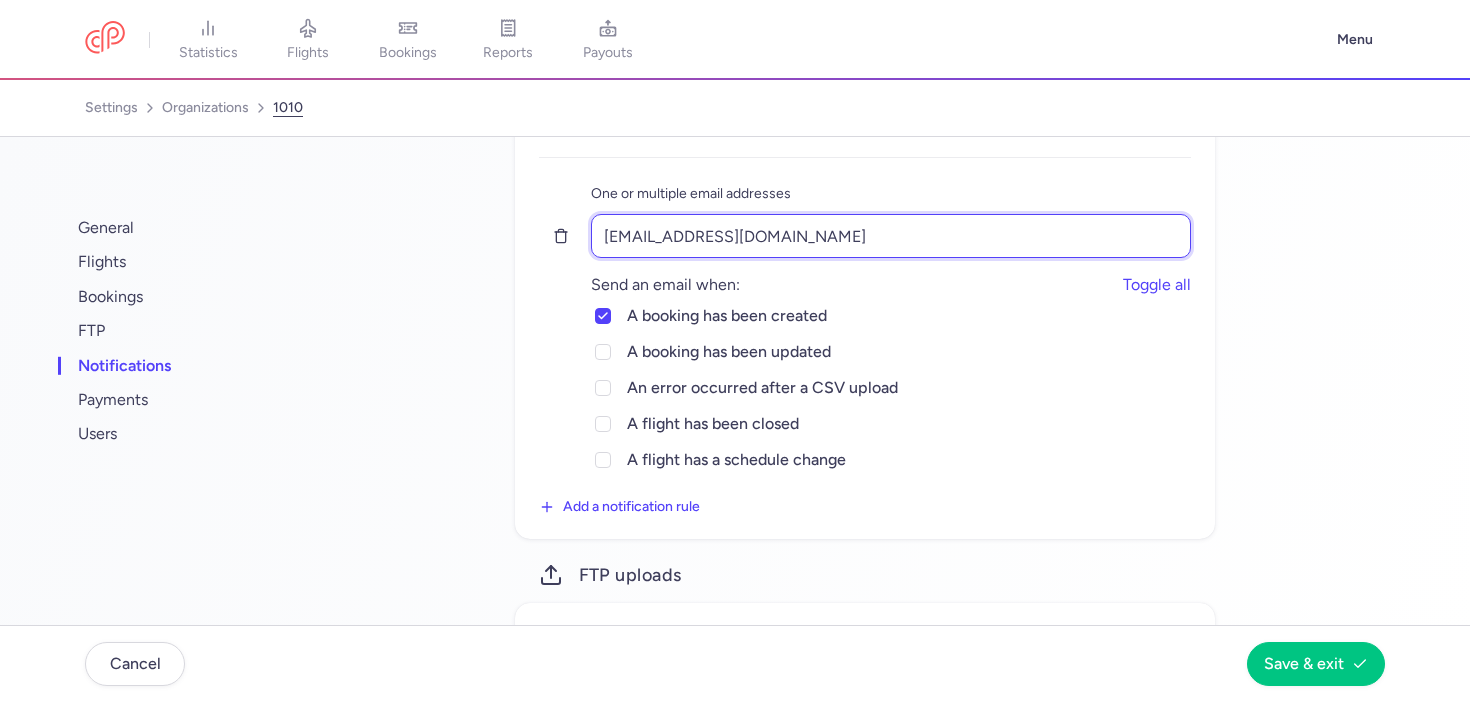 click on "[EMAIL_ADDRESS][DOMAIN_NAME]" at bounding box center (891, 236) 